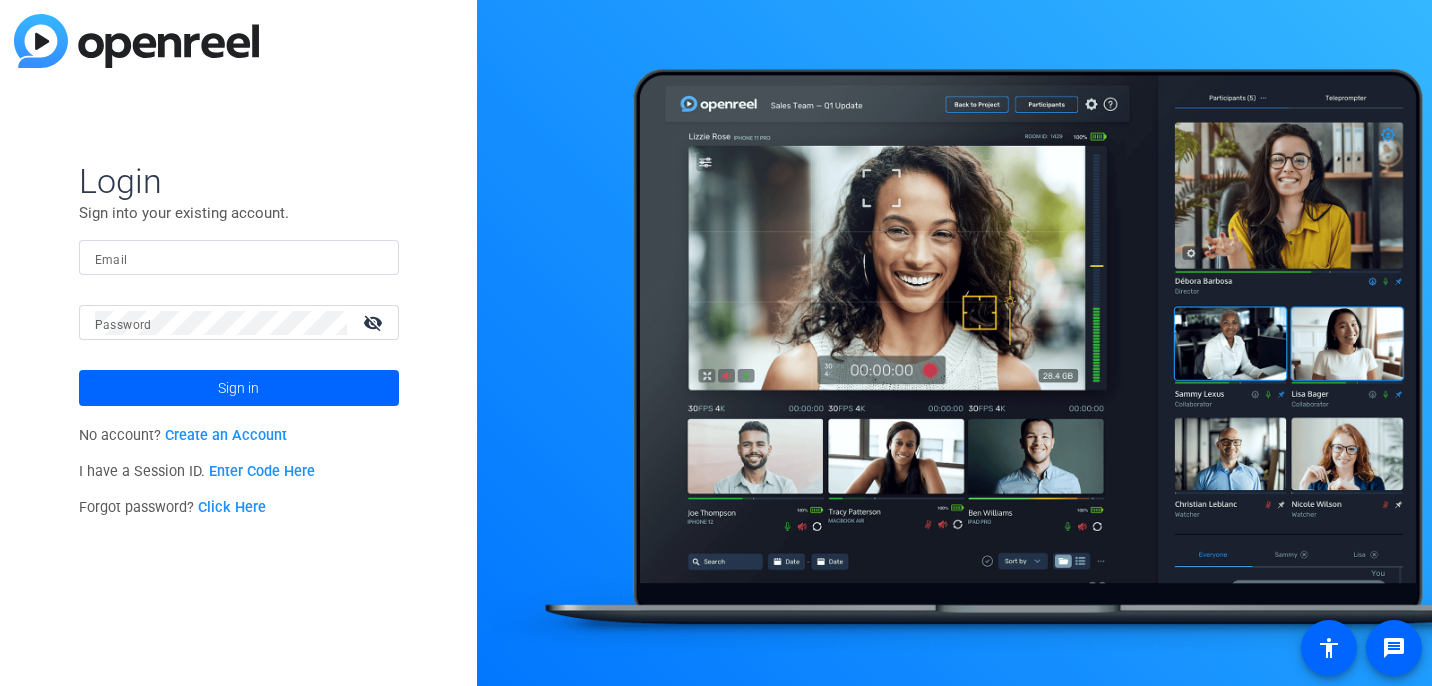 scroll, scrollTop: 0, scrollLeft: 0, axis: both 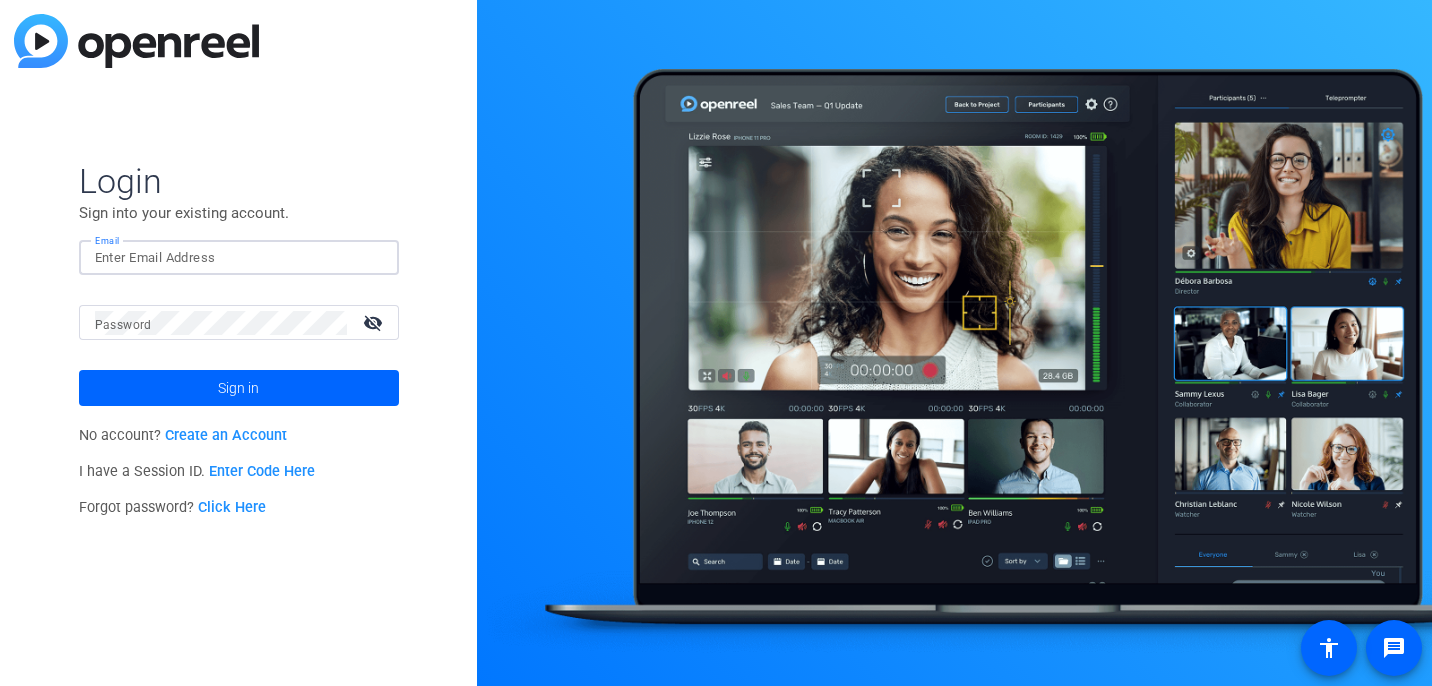click on "Login Sign into your existing account. Email Password visibility_off Sign in No account?  Create an Account I have a Session ID.  Enter Code Here Forgot password?  Click Here" 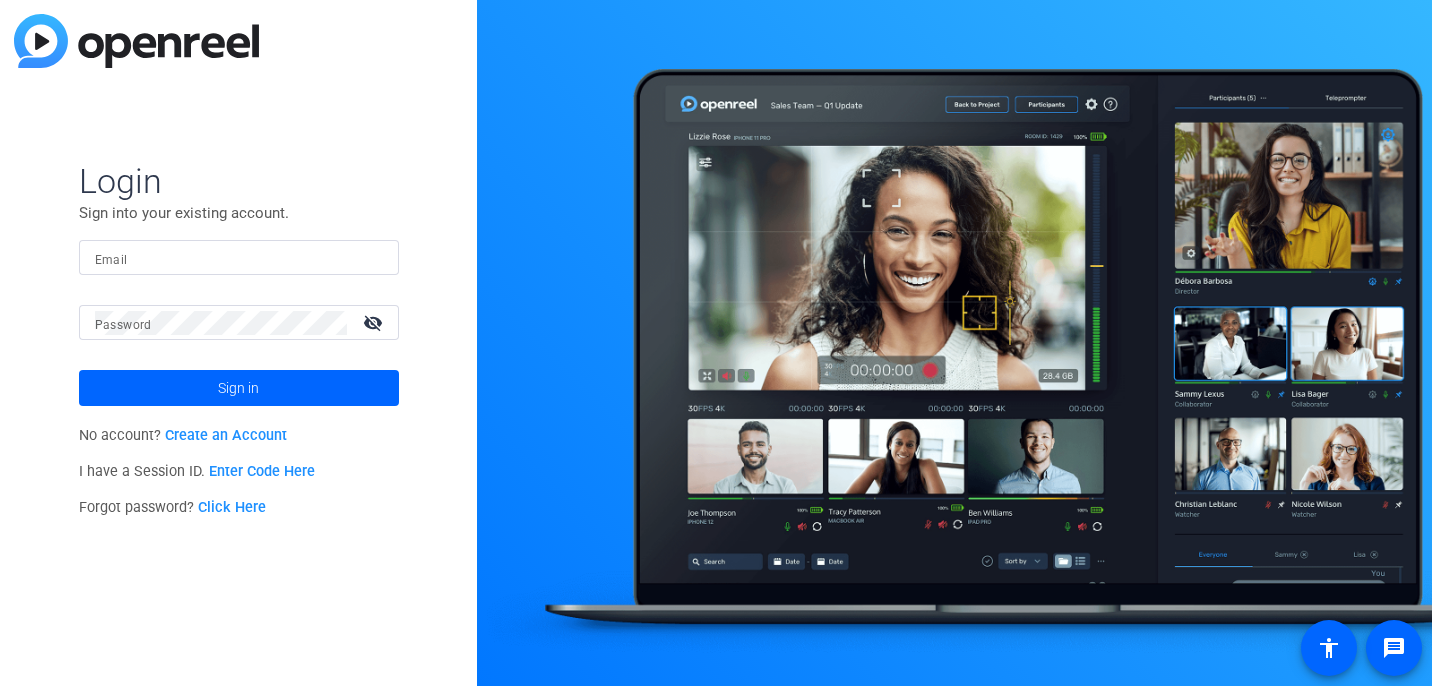 click on "Enter Code Here" 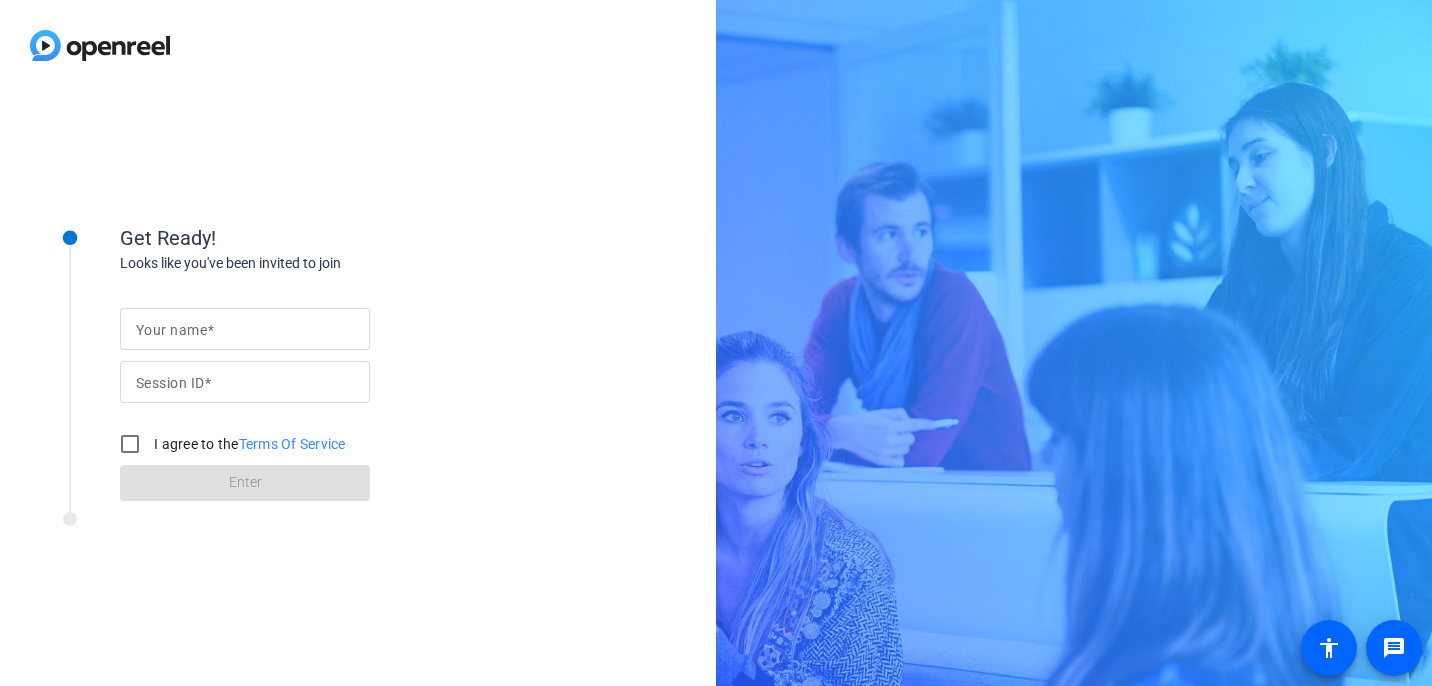 click on "Your name" at bounding box center [245, 329] 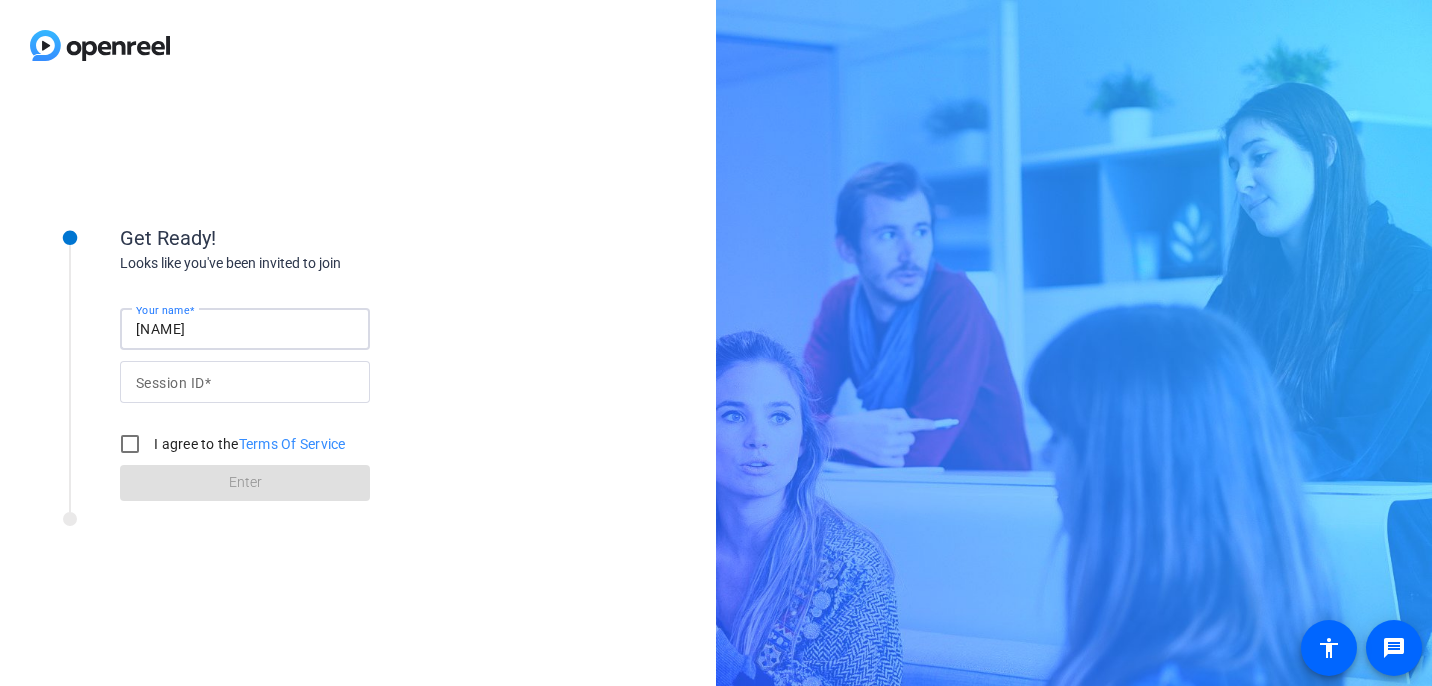 type on "[NAME]" 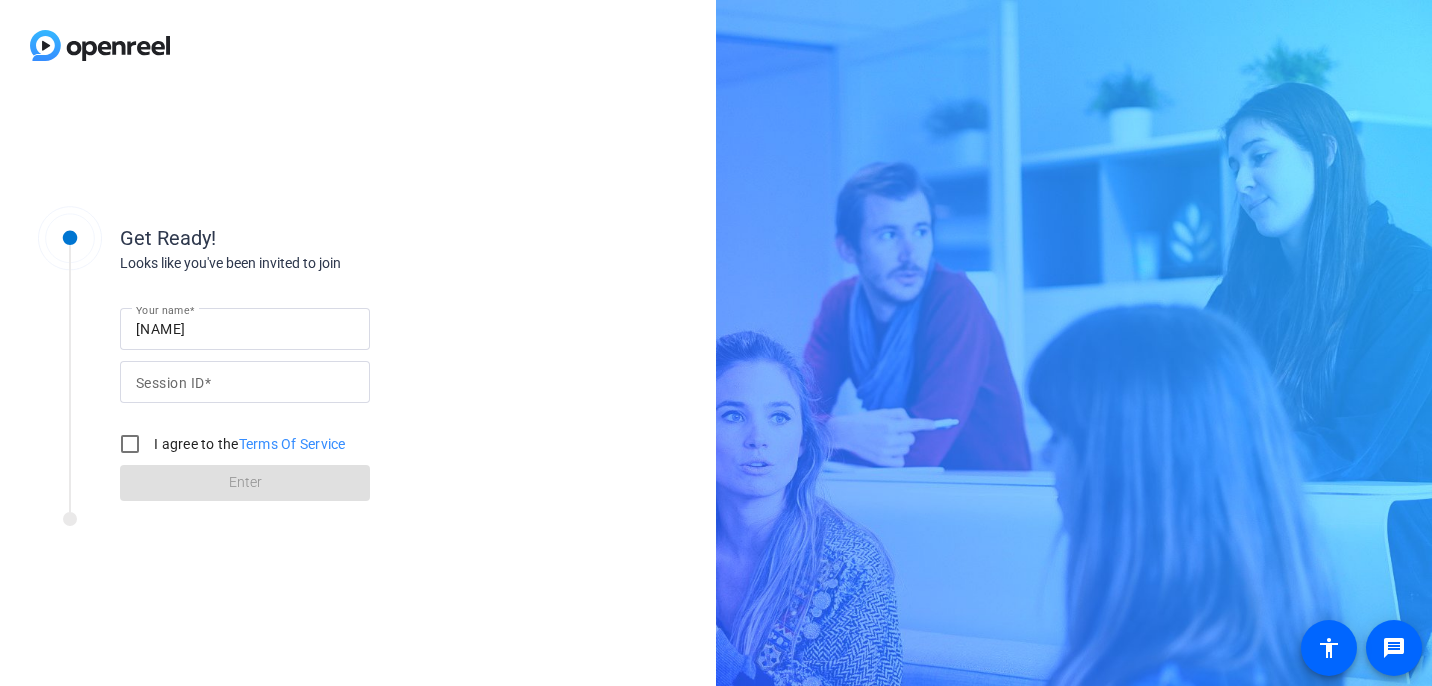 click on "Session ID" at bounding box center (174, 383) 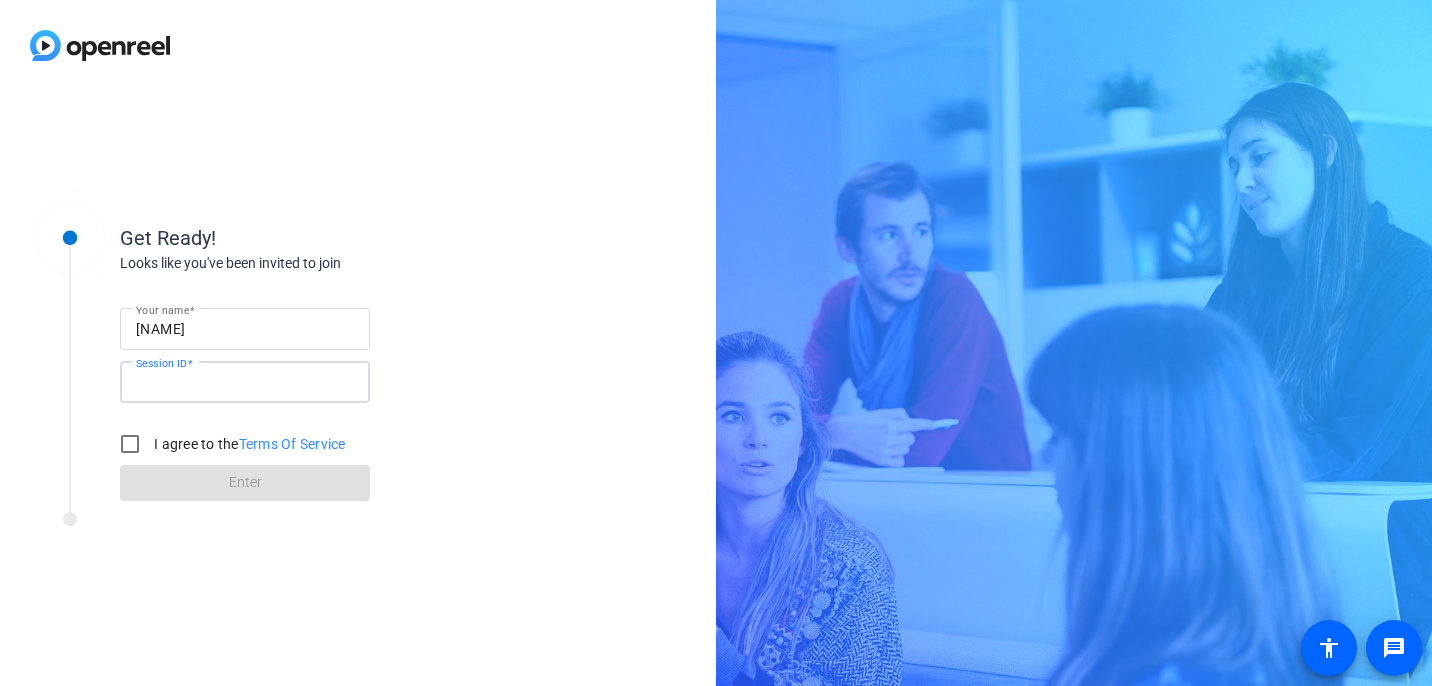 paste on "W%nf8z" 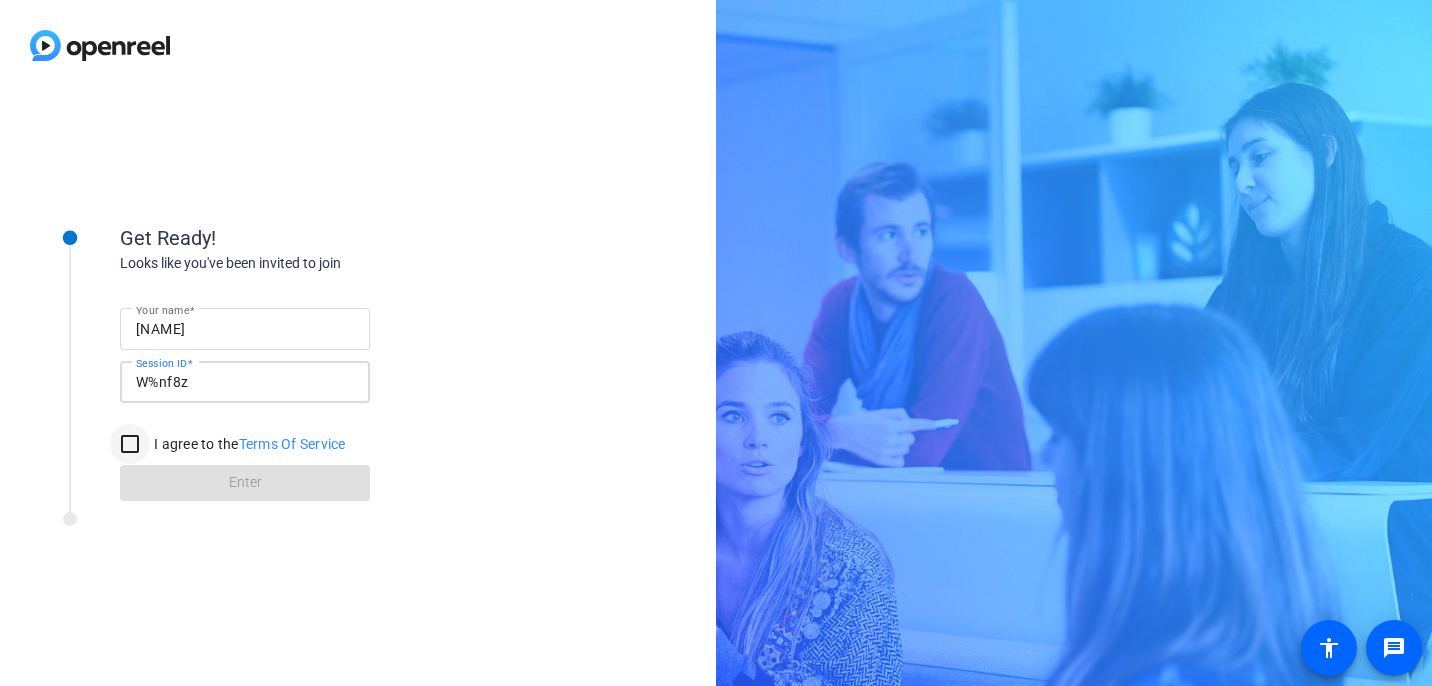 type on "W%nf8z" 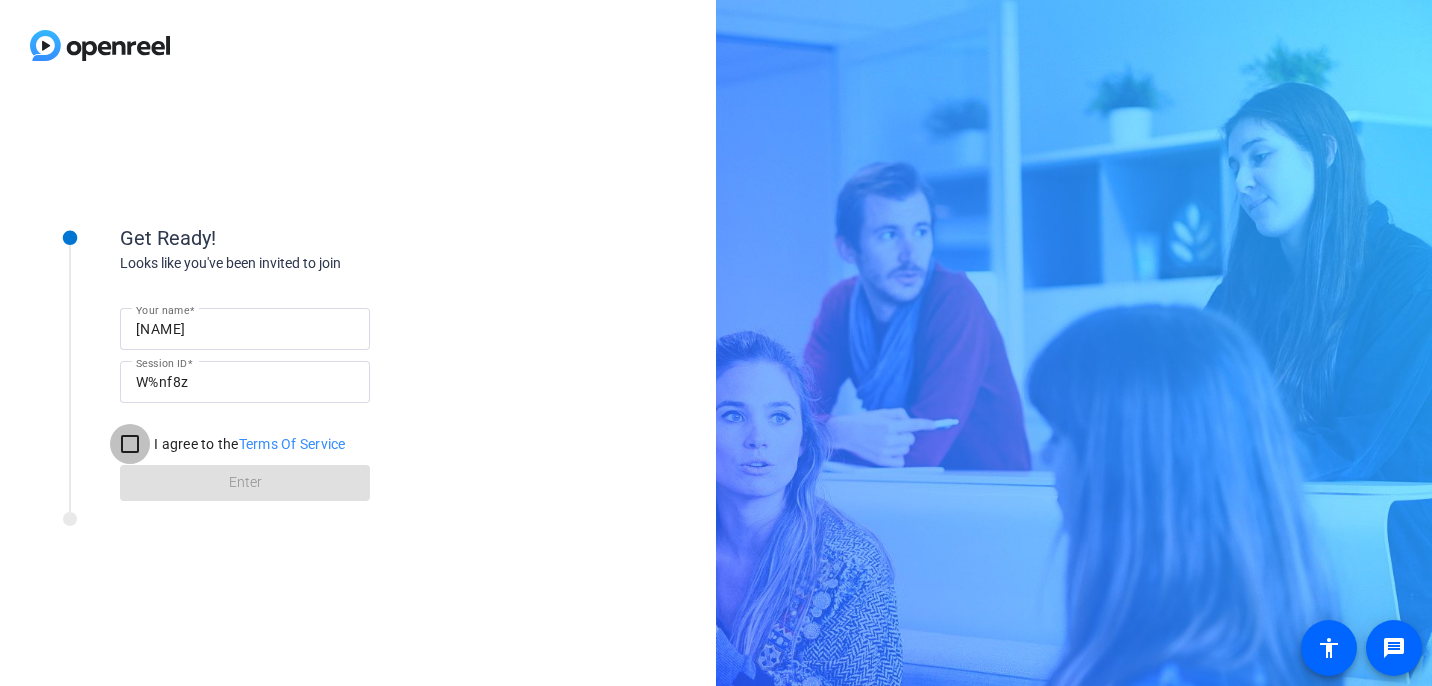 click on "I agree to the  Terms Of Service" at bounding box center (130, 444) 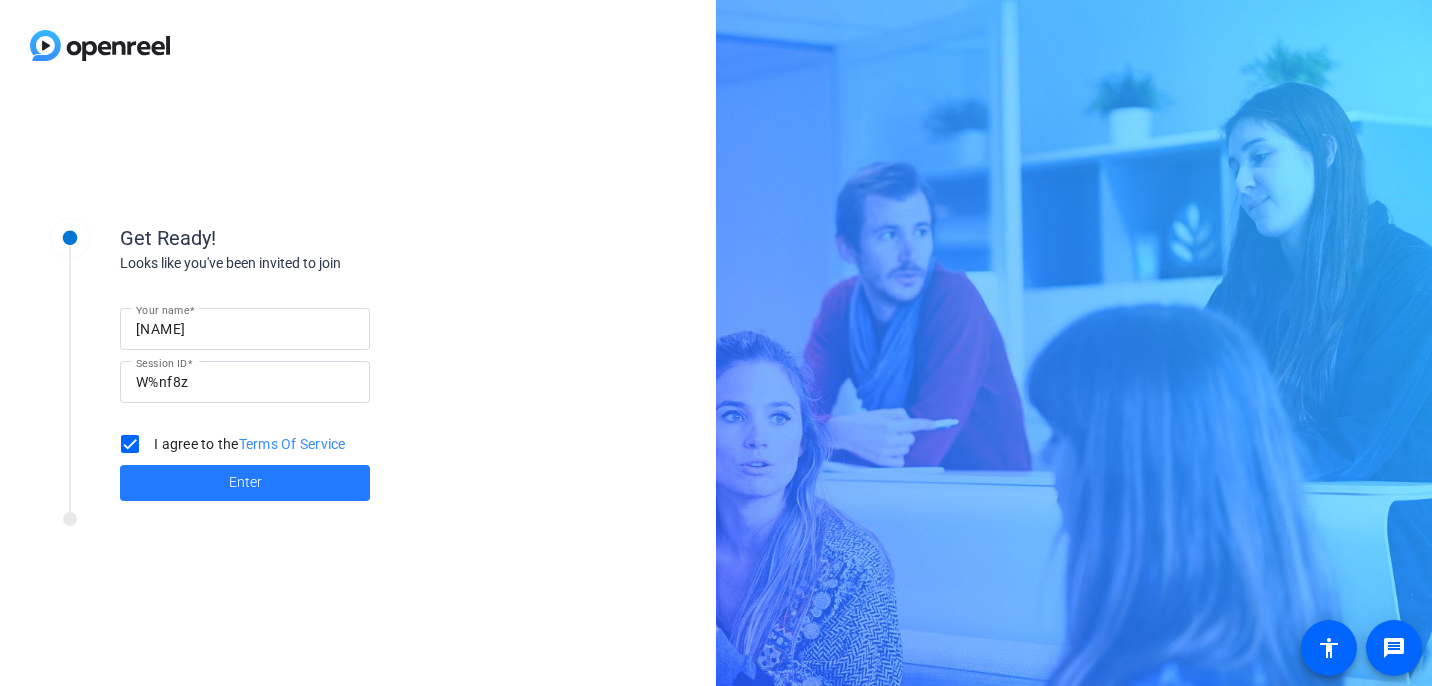 click 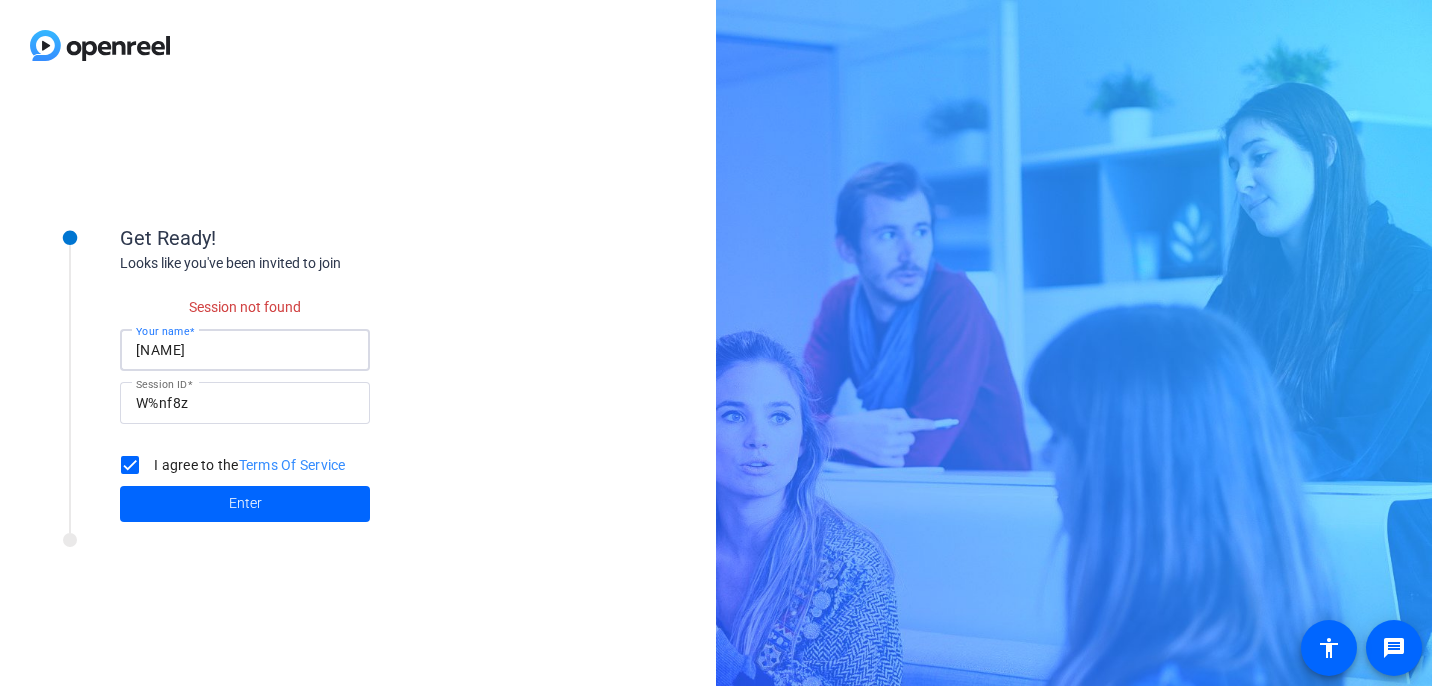 click on "[NAME]" at bounding box center [245, 350] 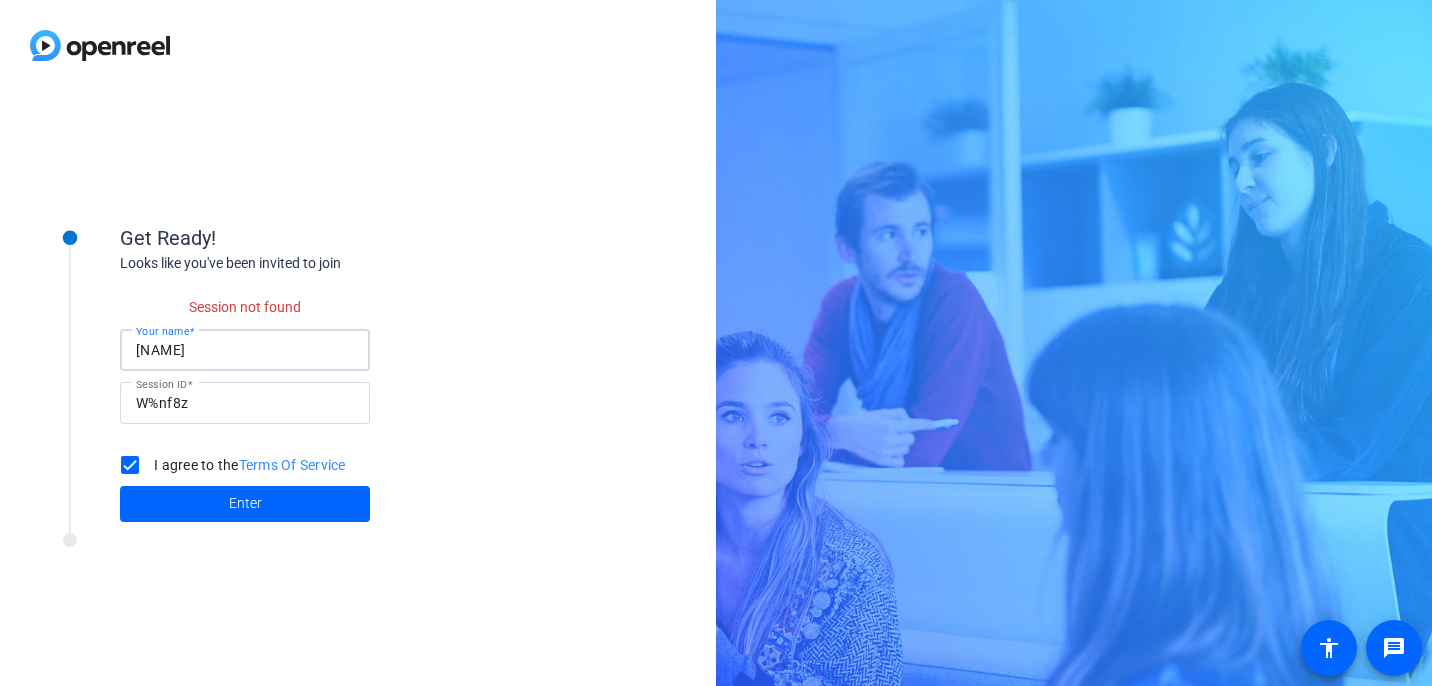 click at bounding box center [192, 331] 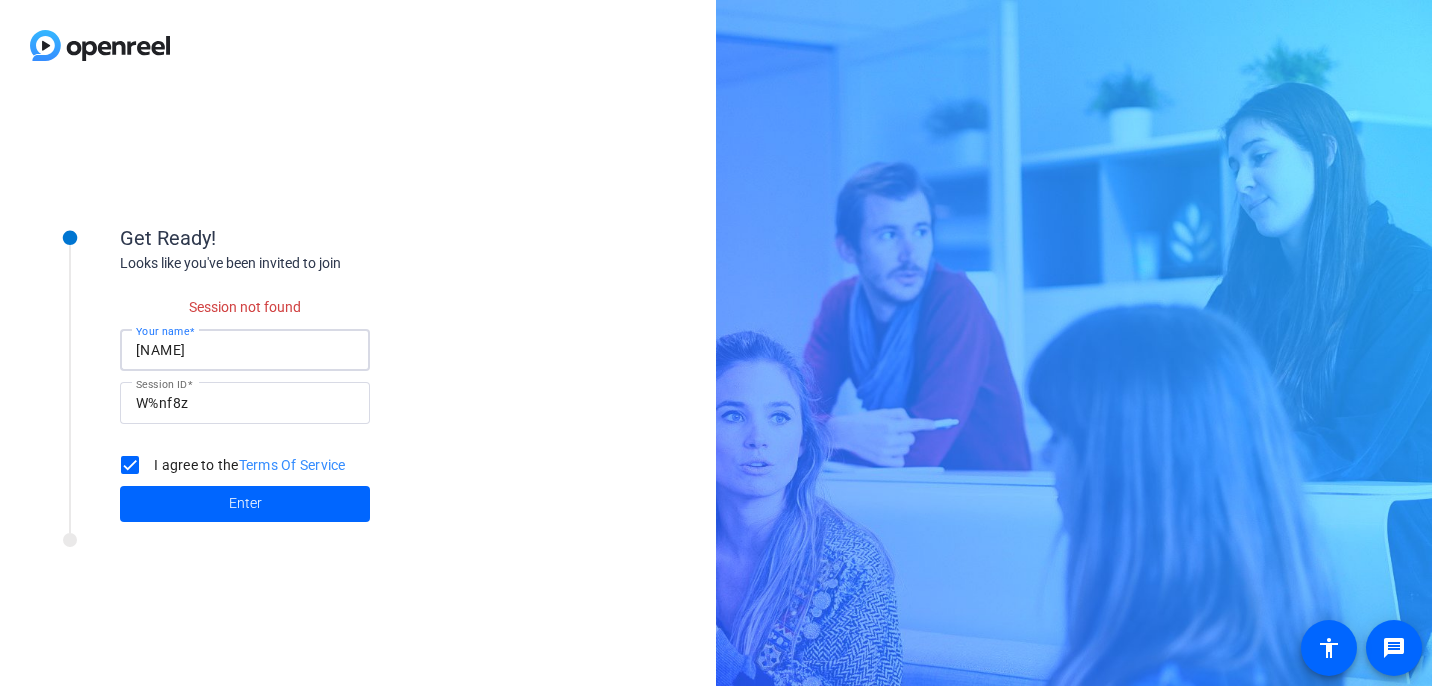 click on "Your name" at bounding box center [162, 331] 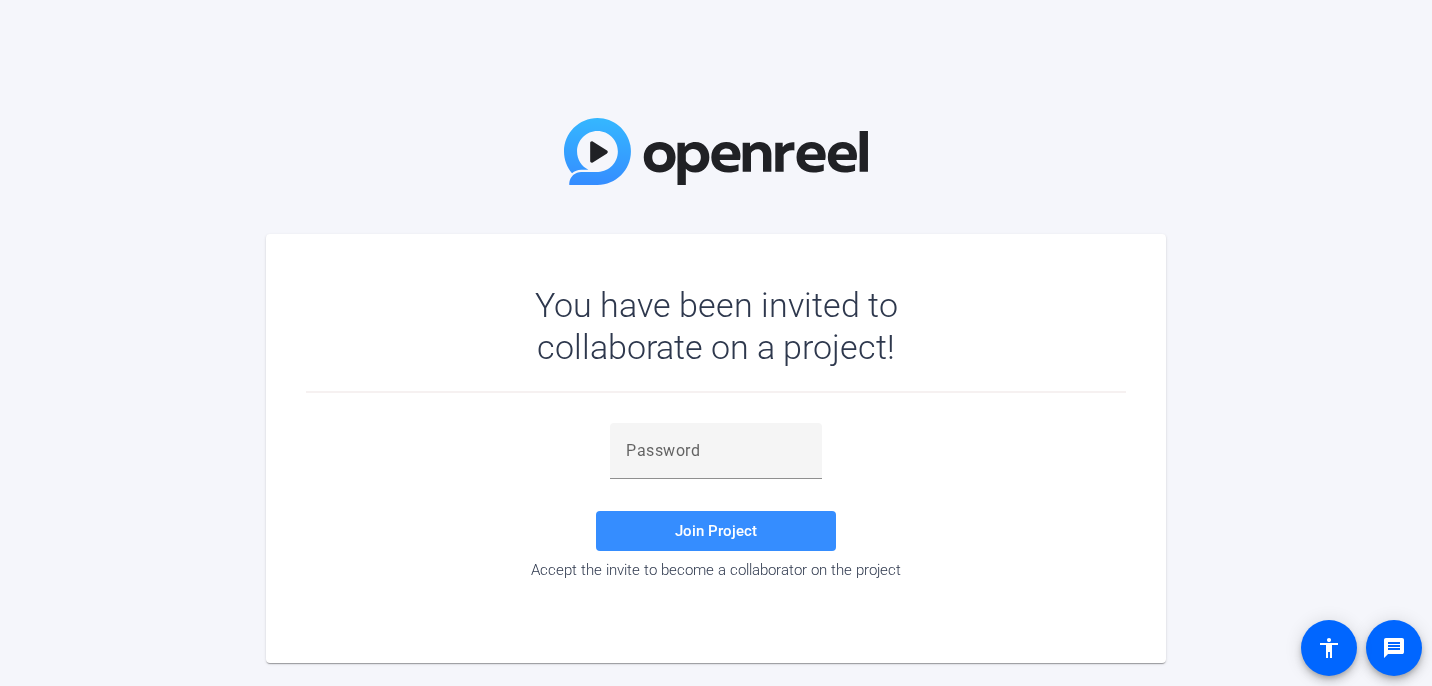 scroll, scrollTop: 0, scrollLeft: 0, axis: both 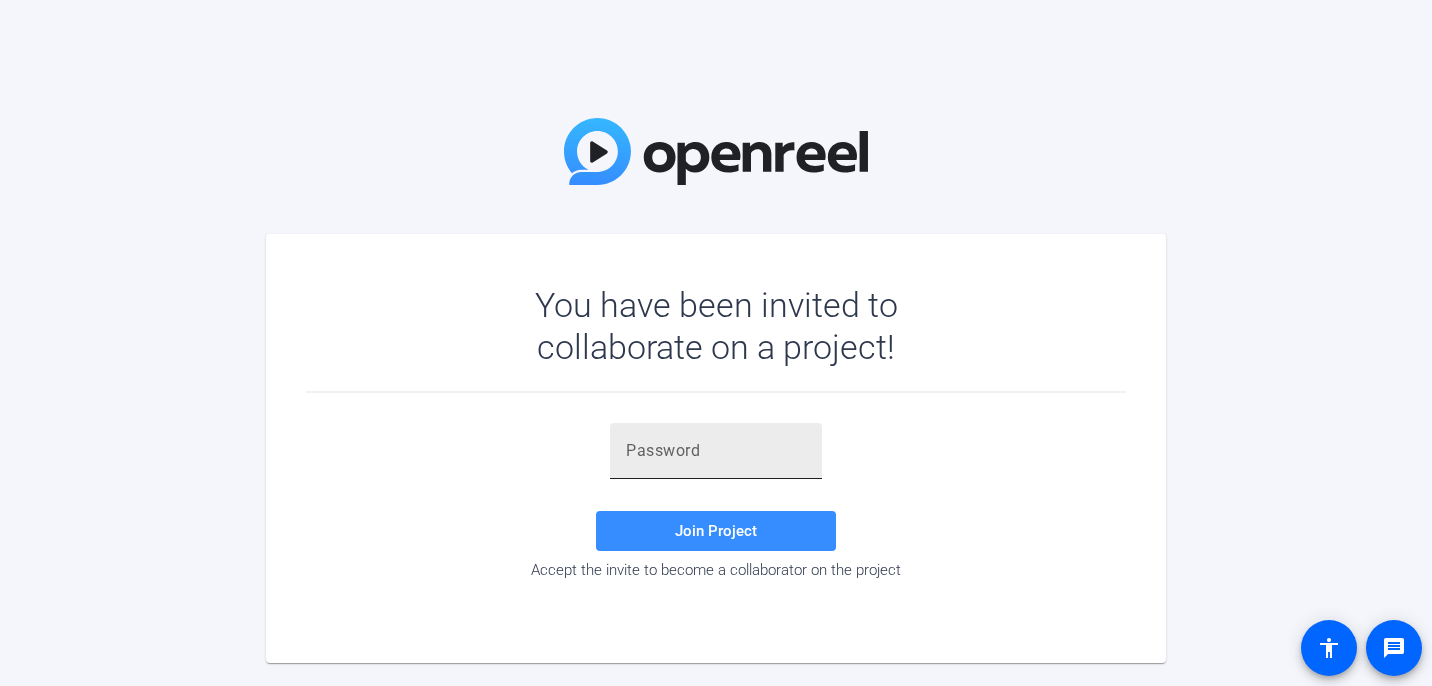 click at bounding box center (716, 451) 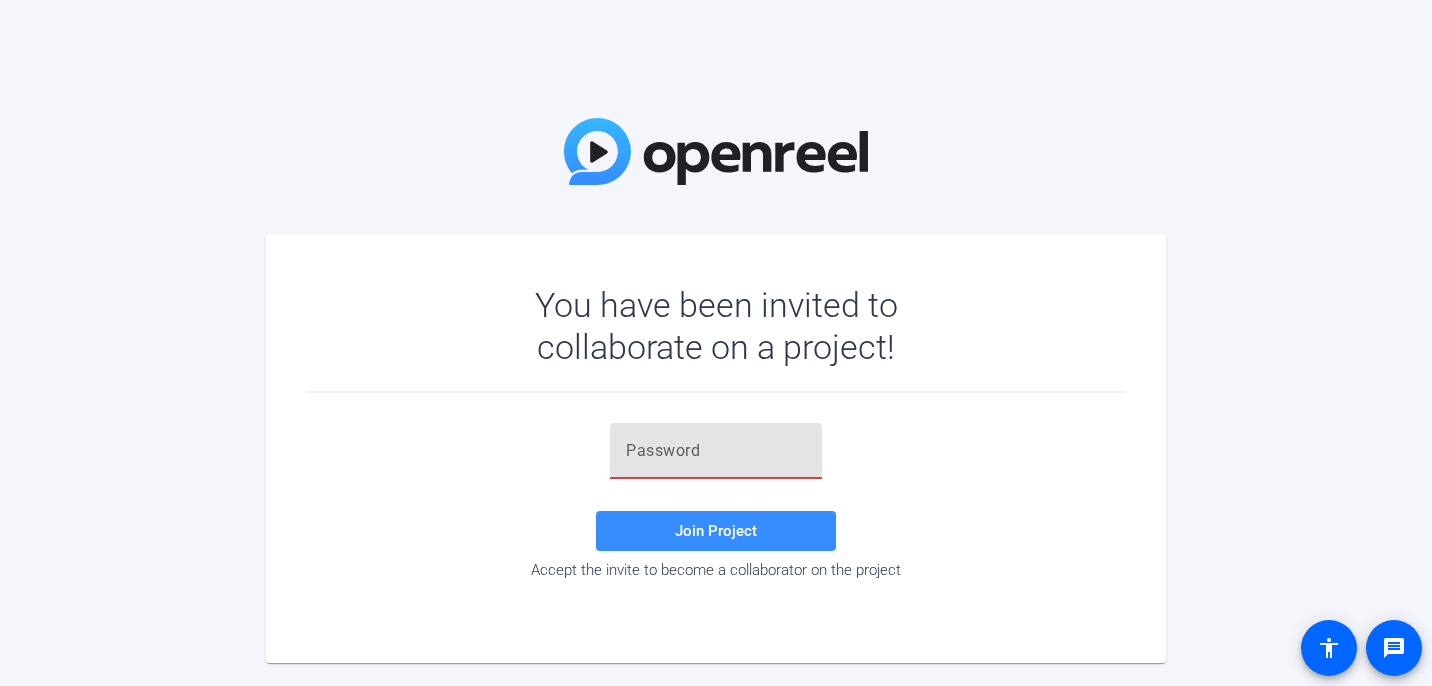 paste on "W%nf8z" 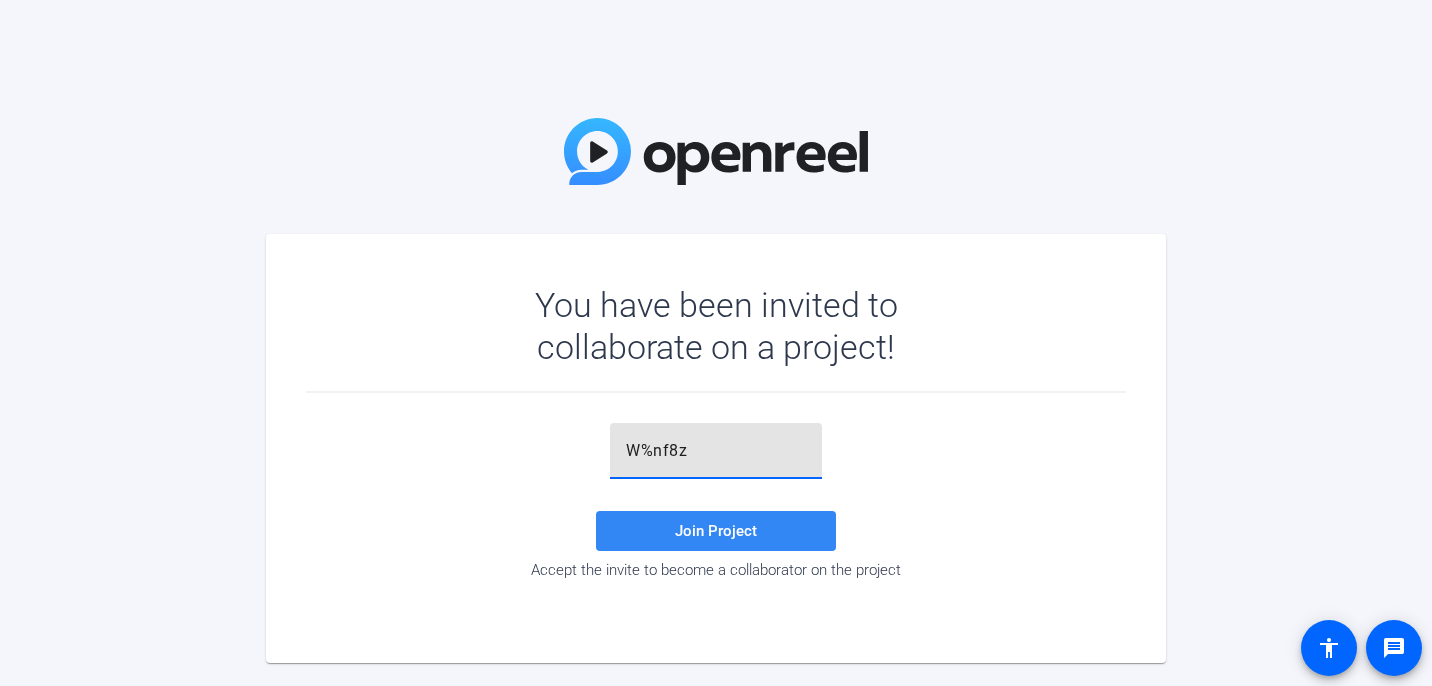 type on "W%nf8z" 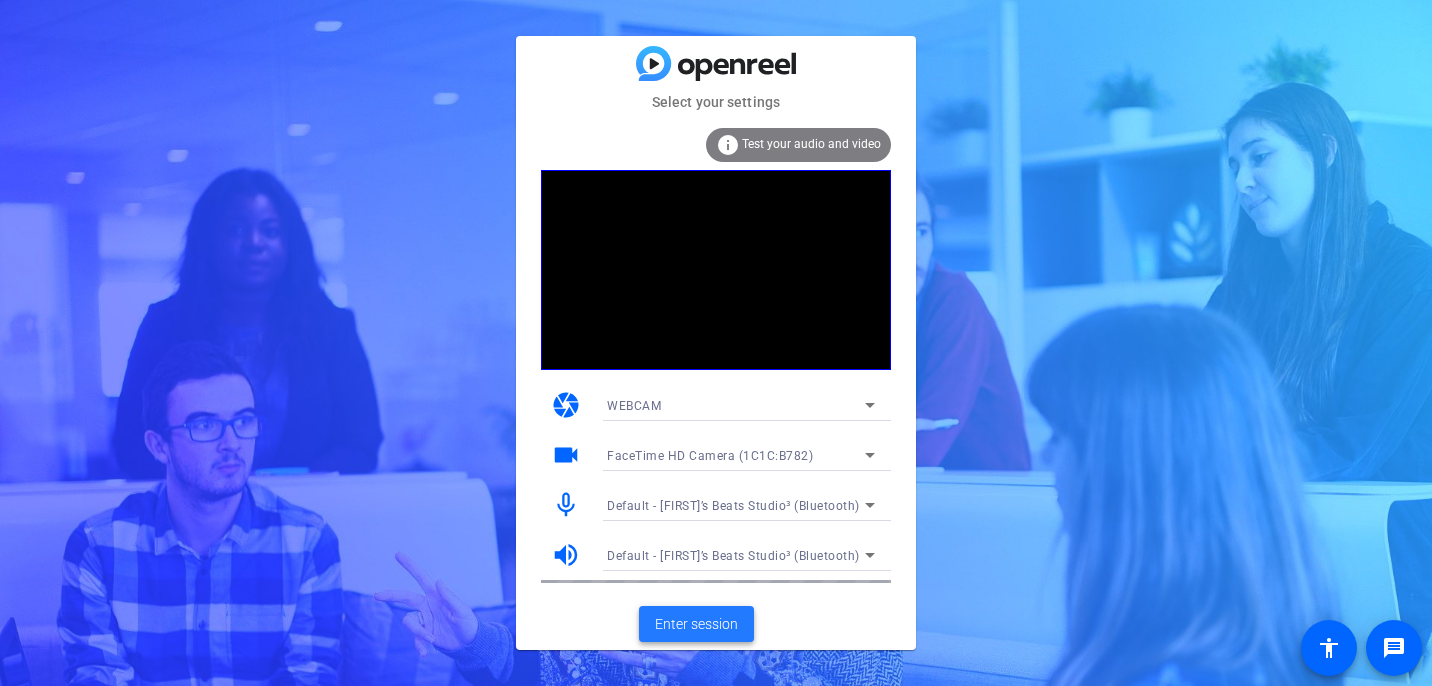 click 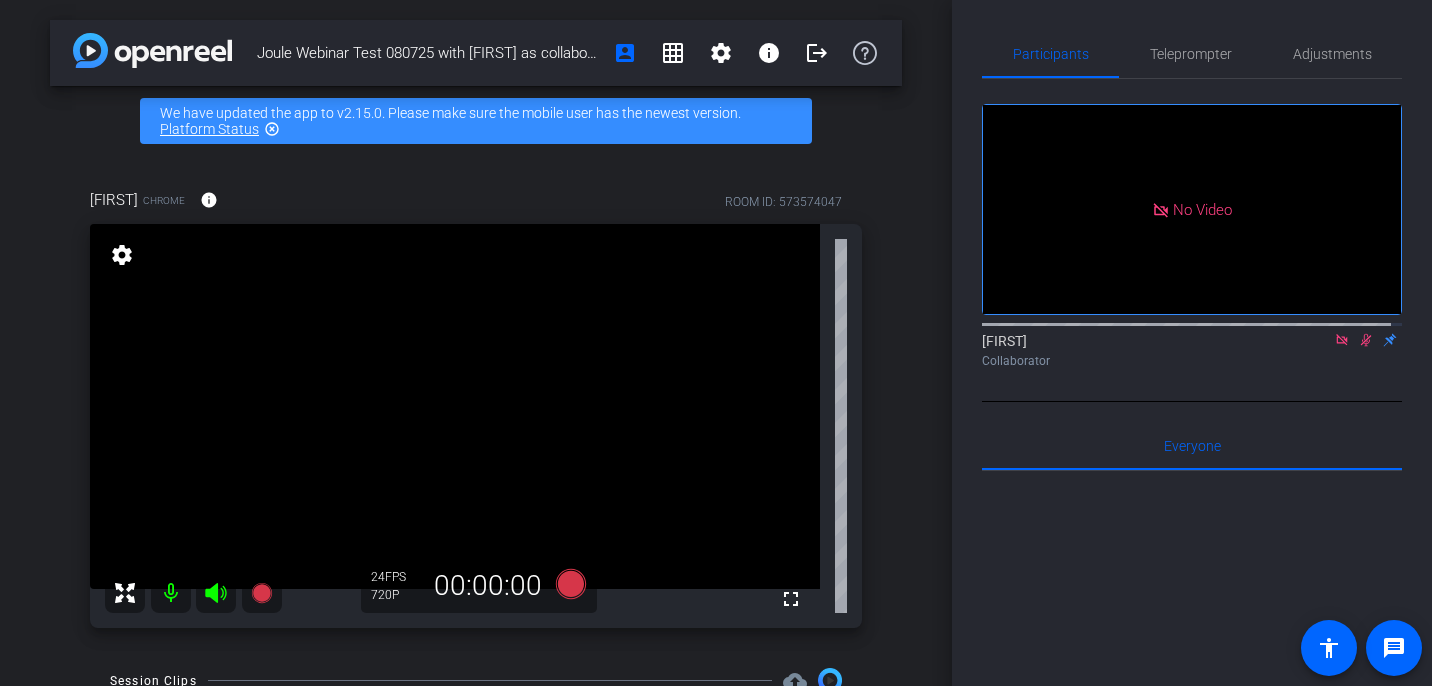click 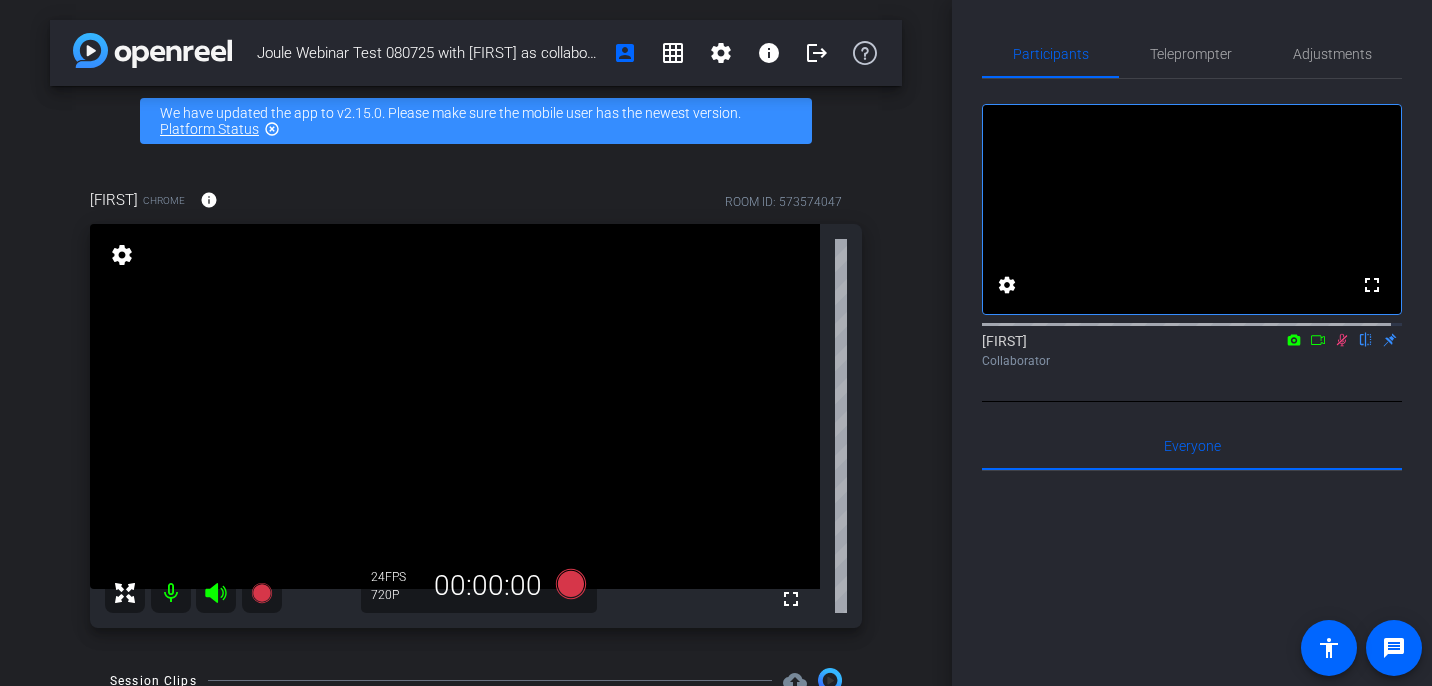click 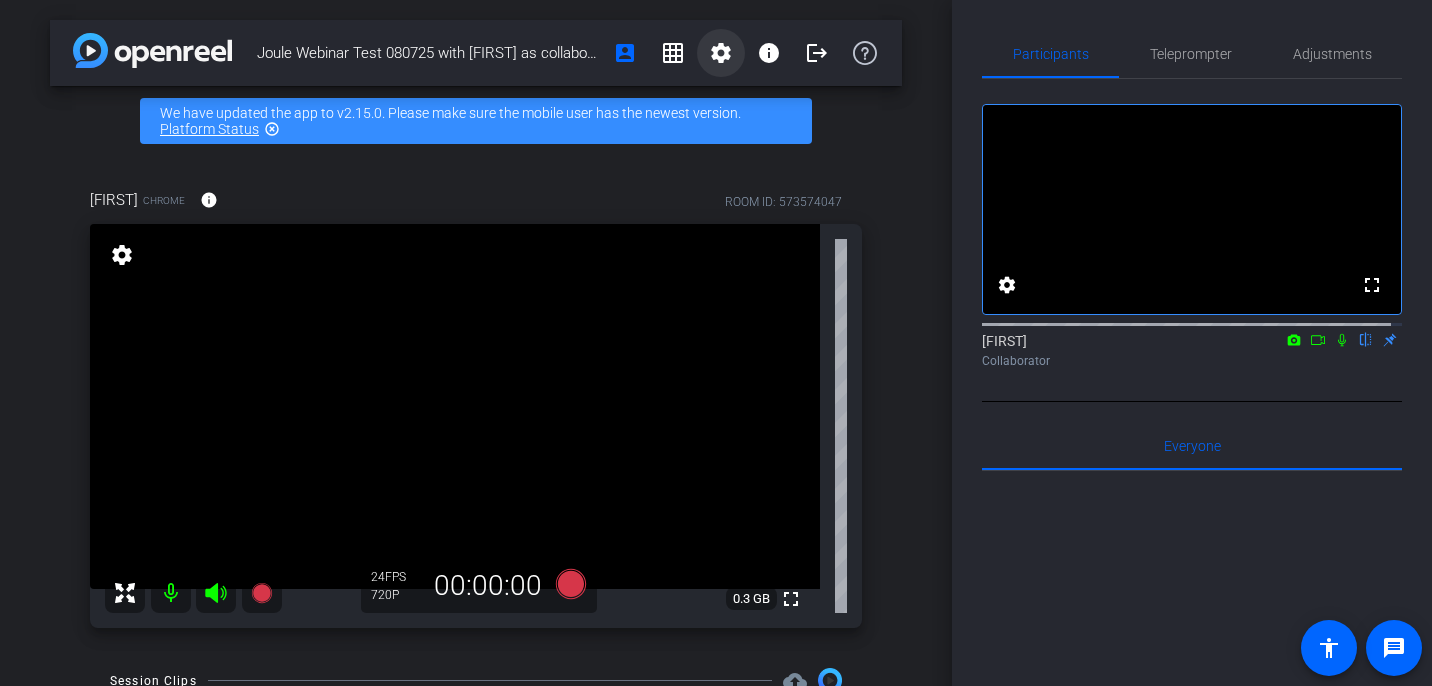 click on "settings" at bounding box center (721, 53) 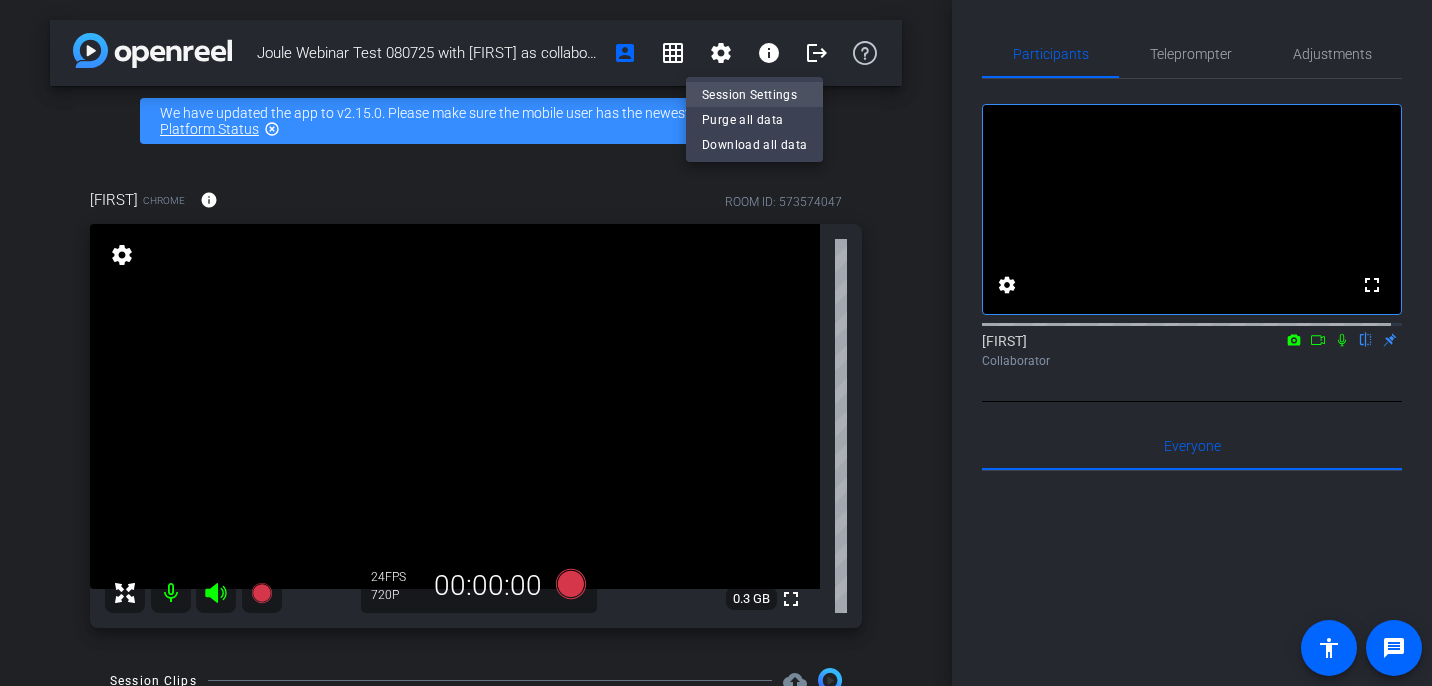 click on "Session Settings" at bounding box center (754, 95) 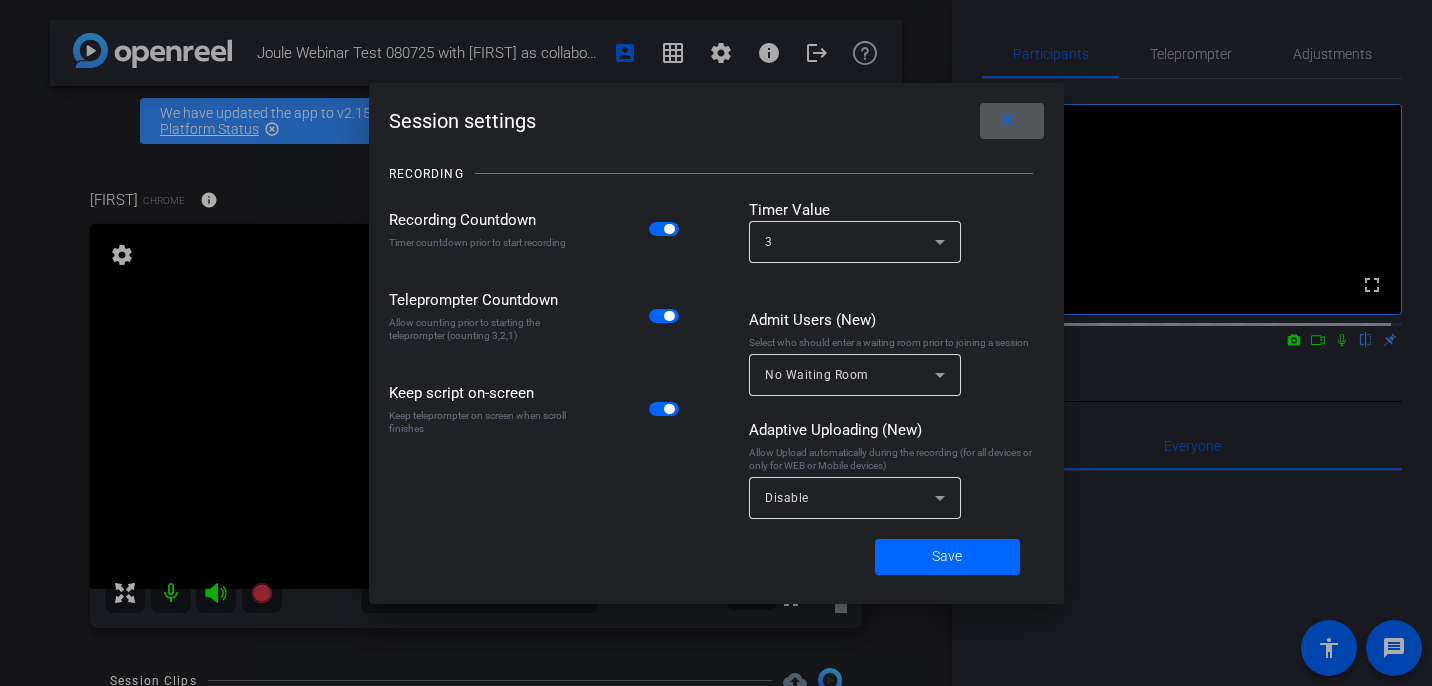 click on "close" at bounding box center (1007, 120) 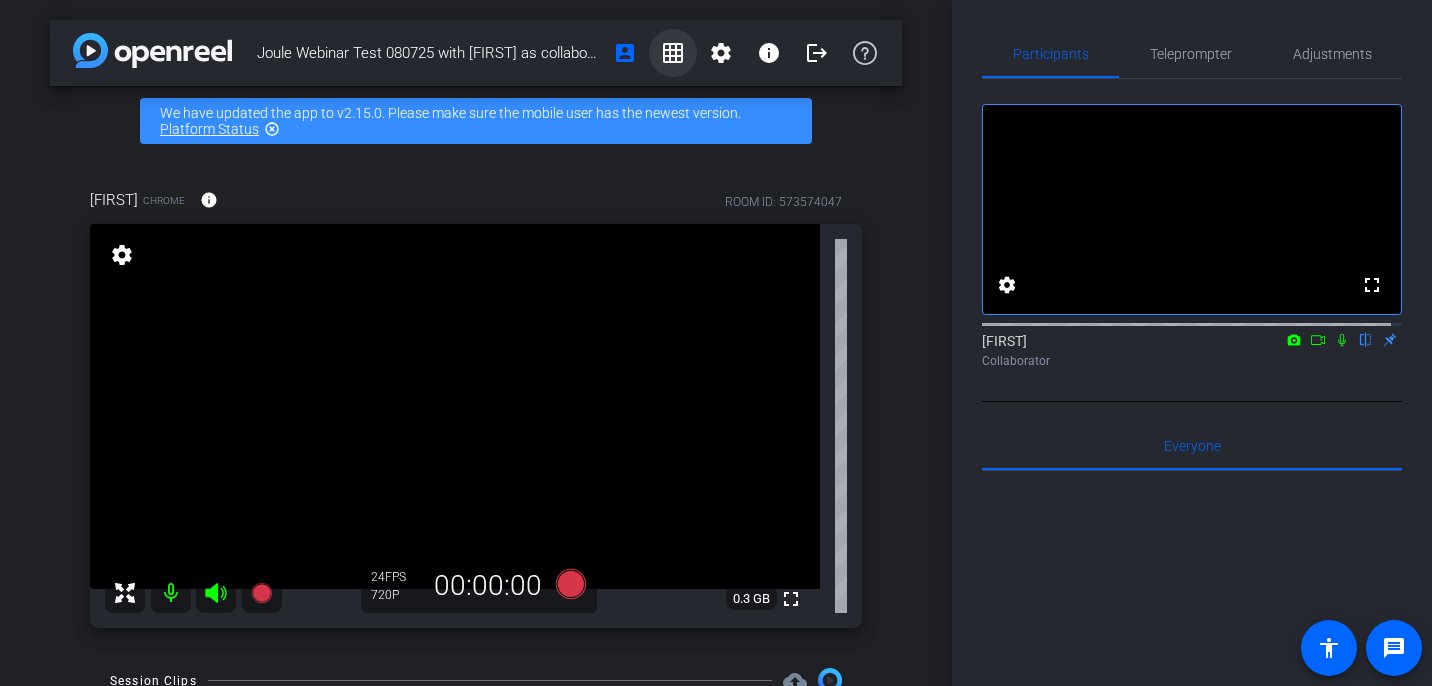 click on "grid_on" at bounding box center [673, 53] 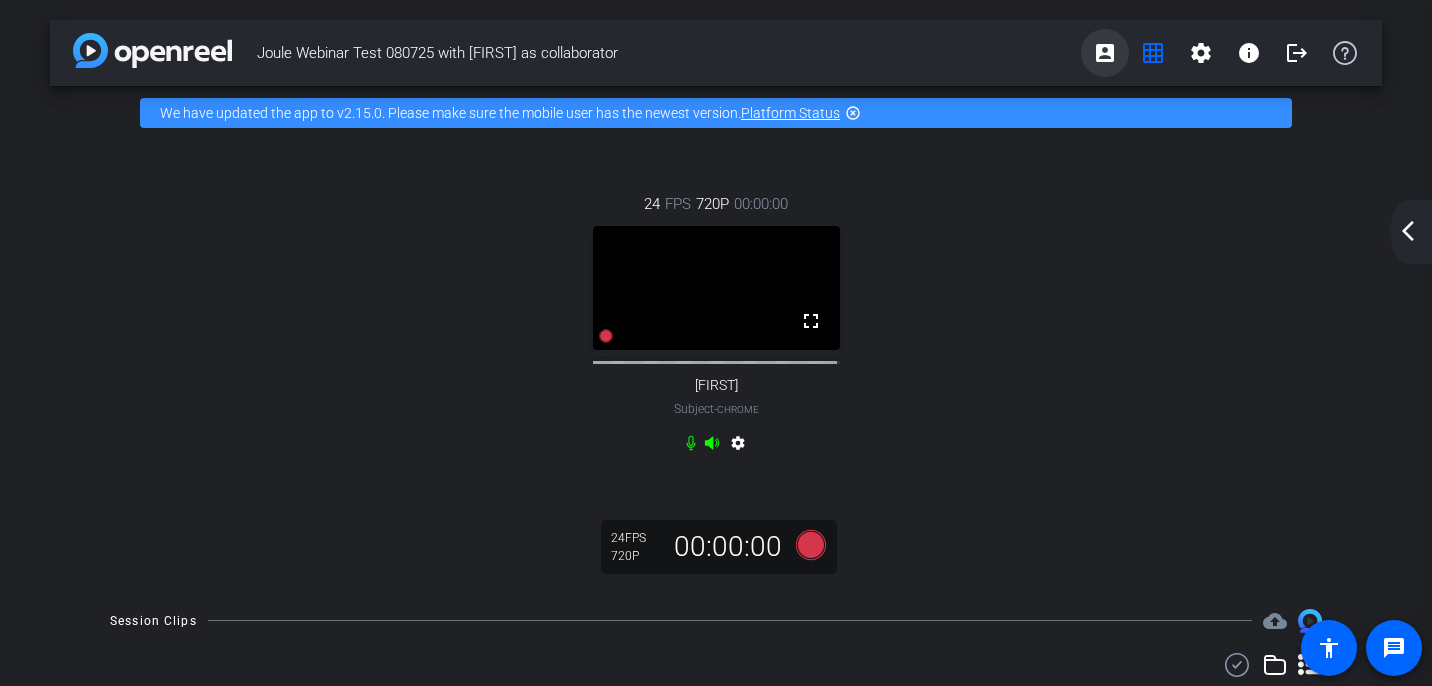 click on "account_box" at bounding box center (1105, 53) 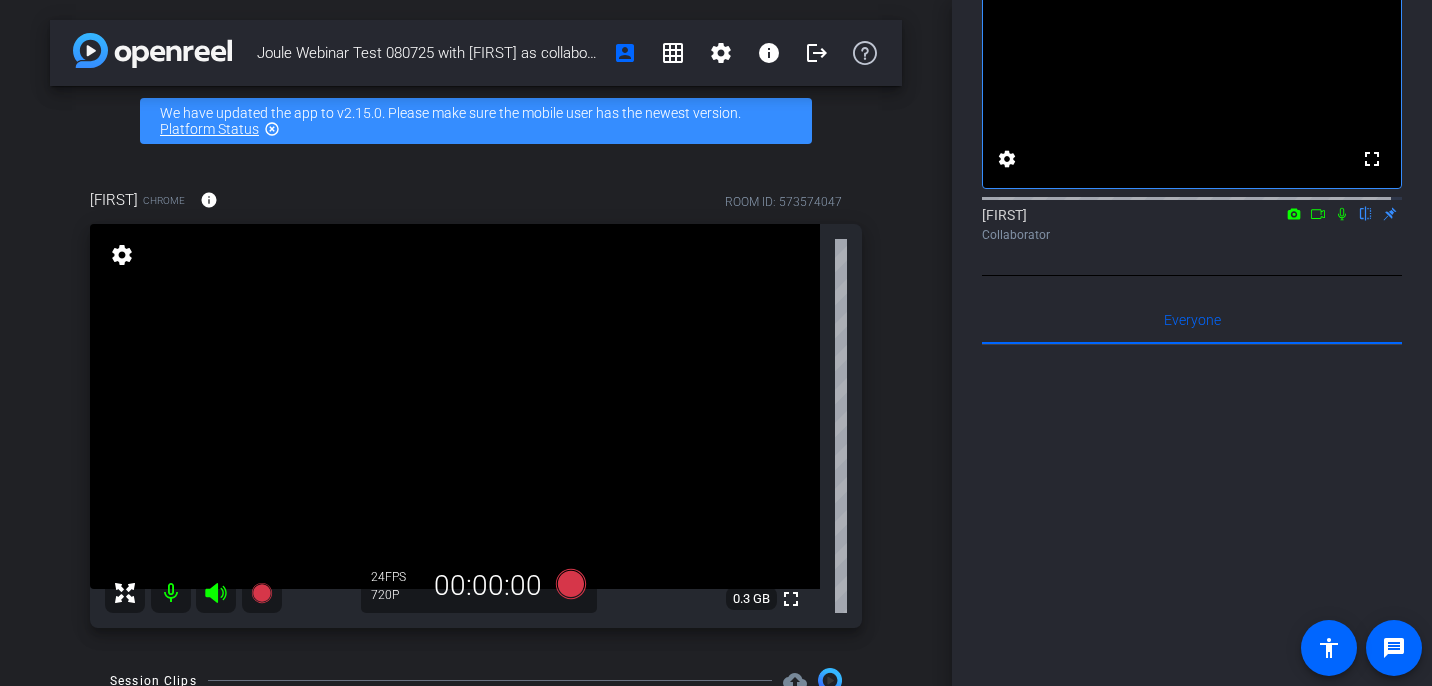 scroll, scrollTop: 0, scrollLeft: 0, axis: both 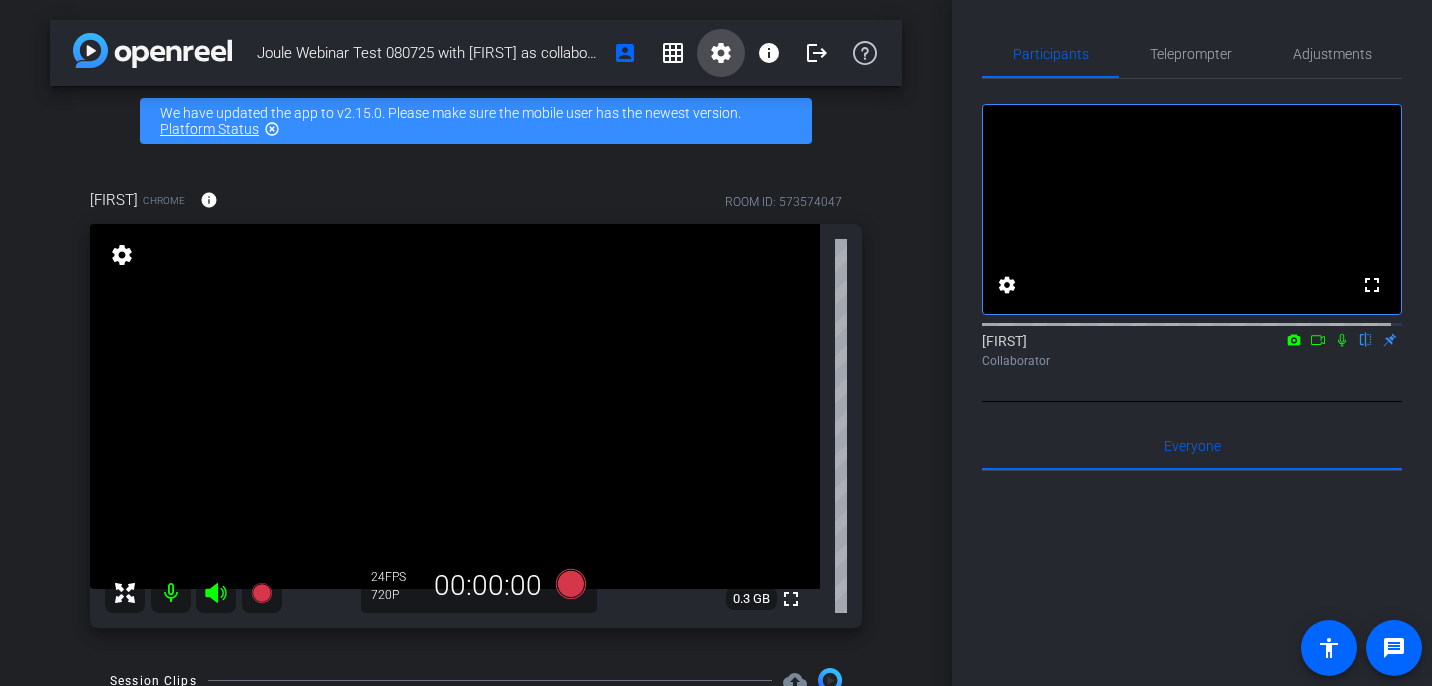 click on "settings" at bounding box center (721, 53) 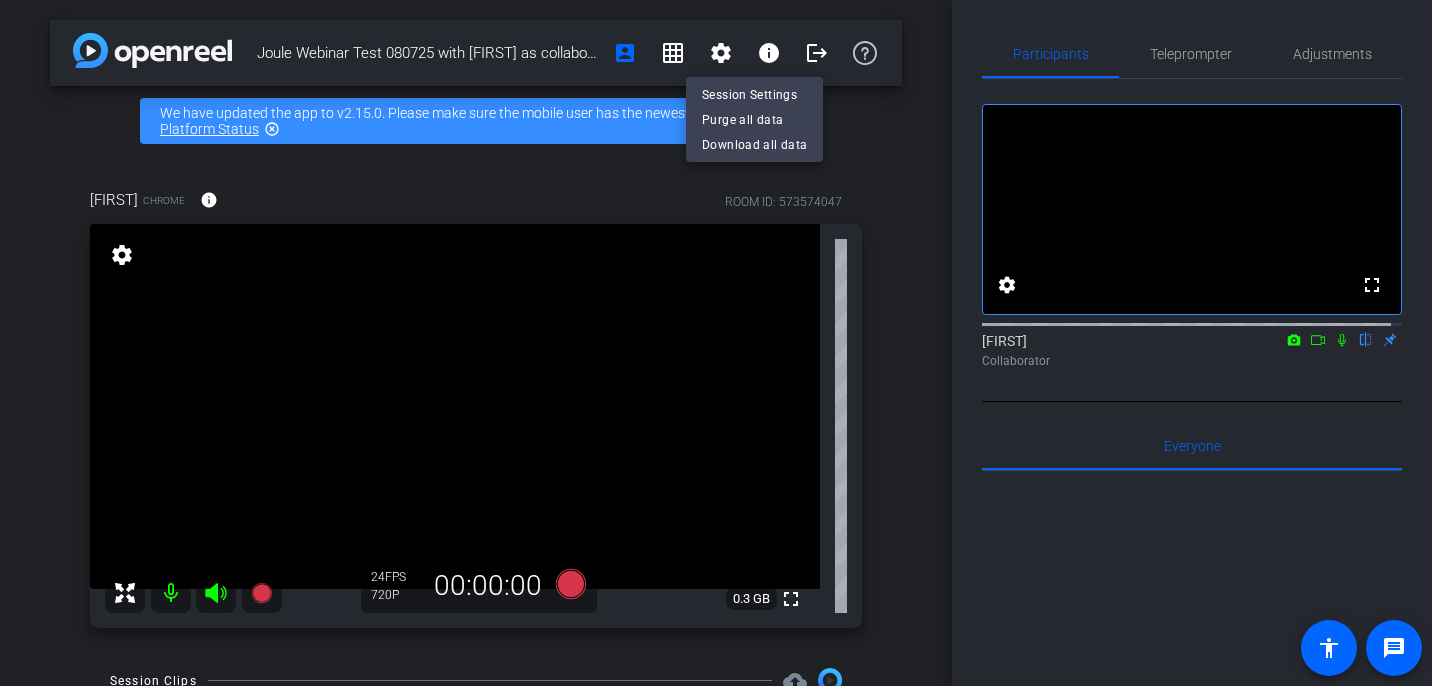 click at bounding box center (716, 343) 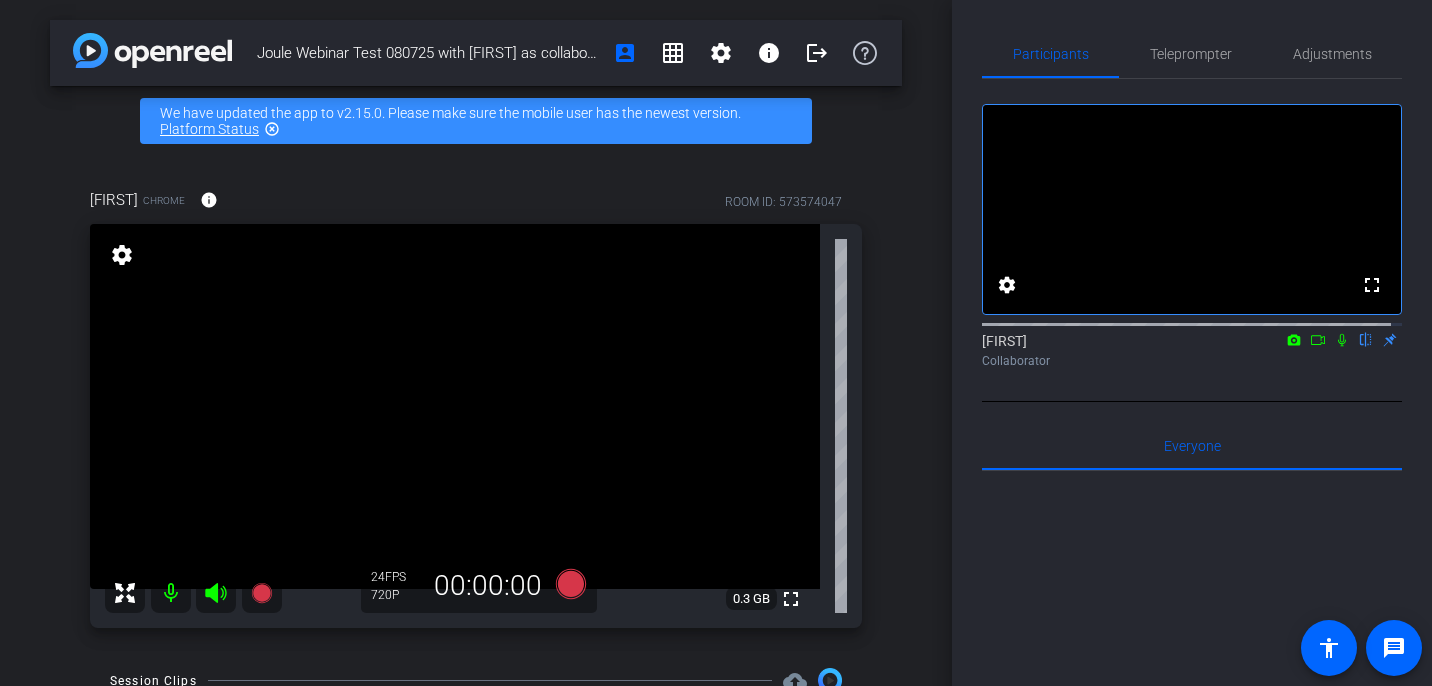 click on "info" at bounding box center (769, 53) 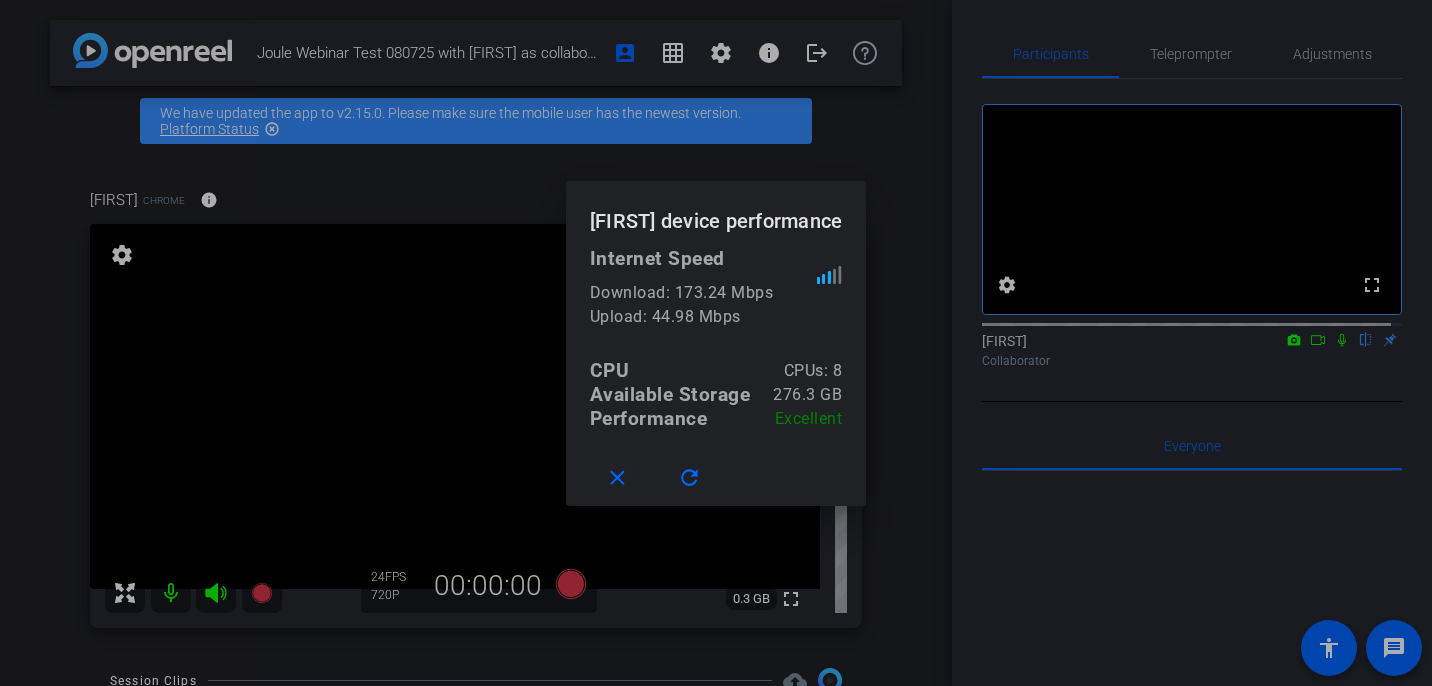 click at bounding box center [716, 343] 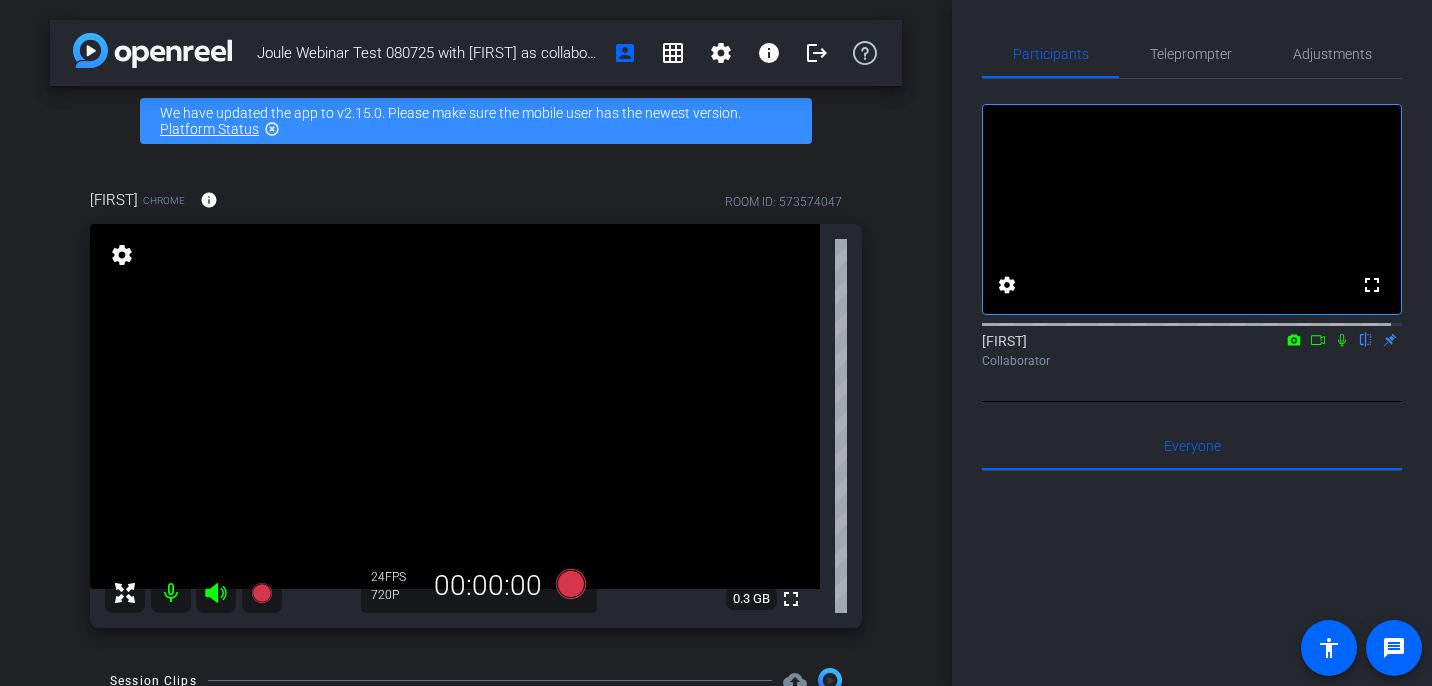 click 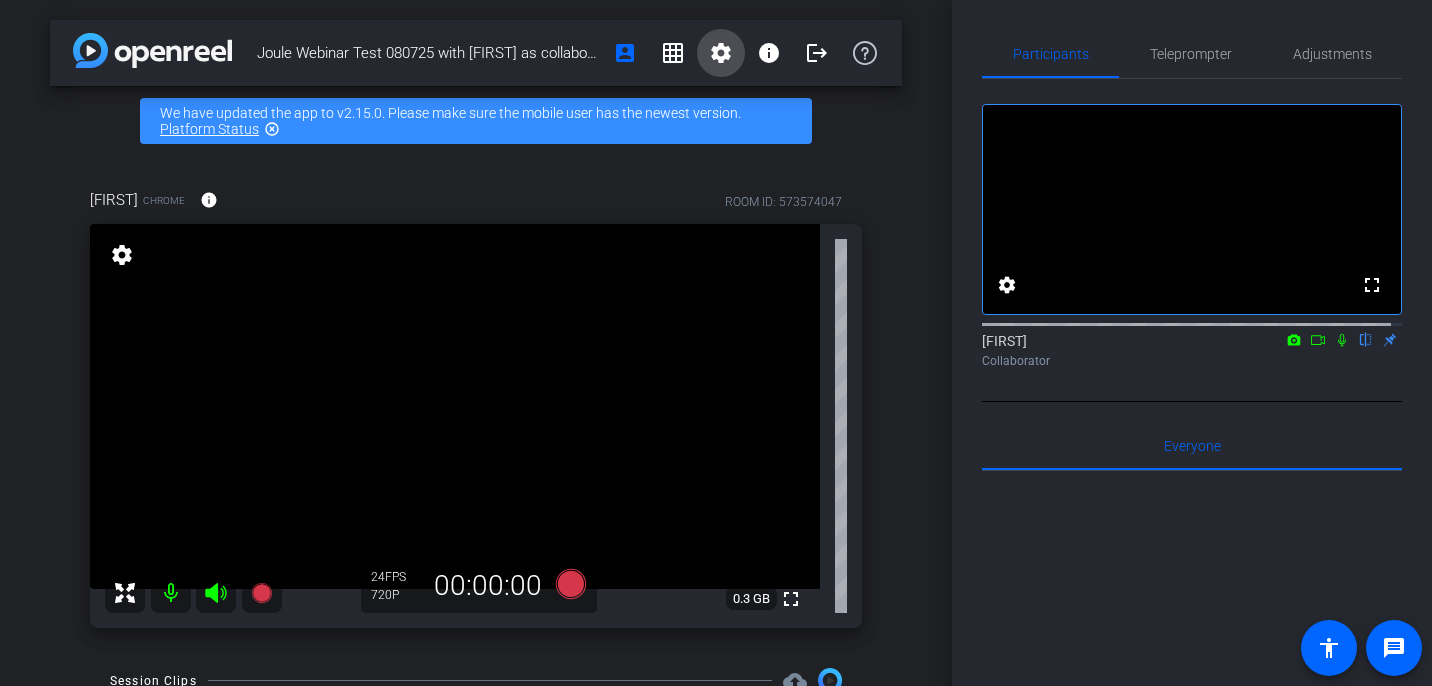 click on "settings" at bounding box center [721, 53] 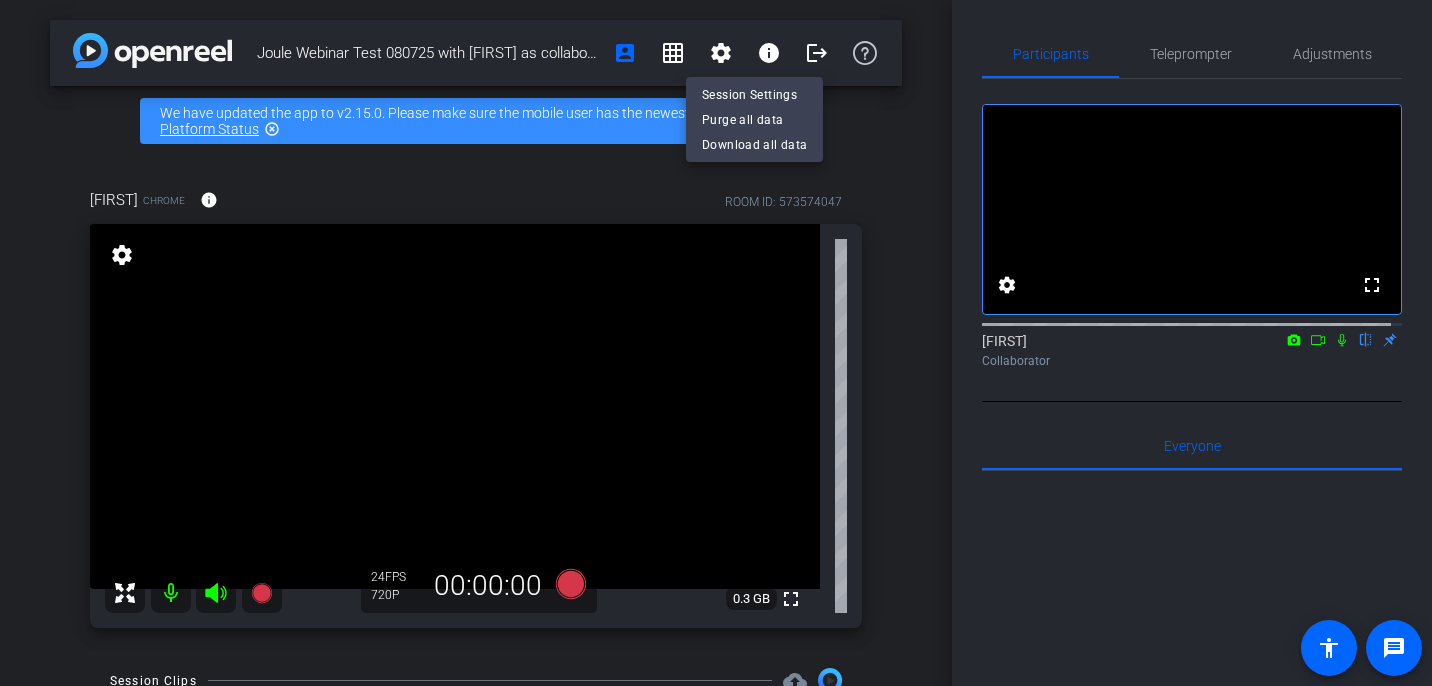click at bounding box center (716, 343) 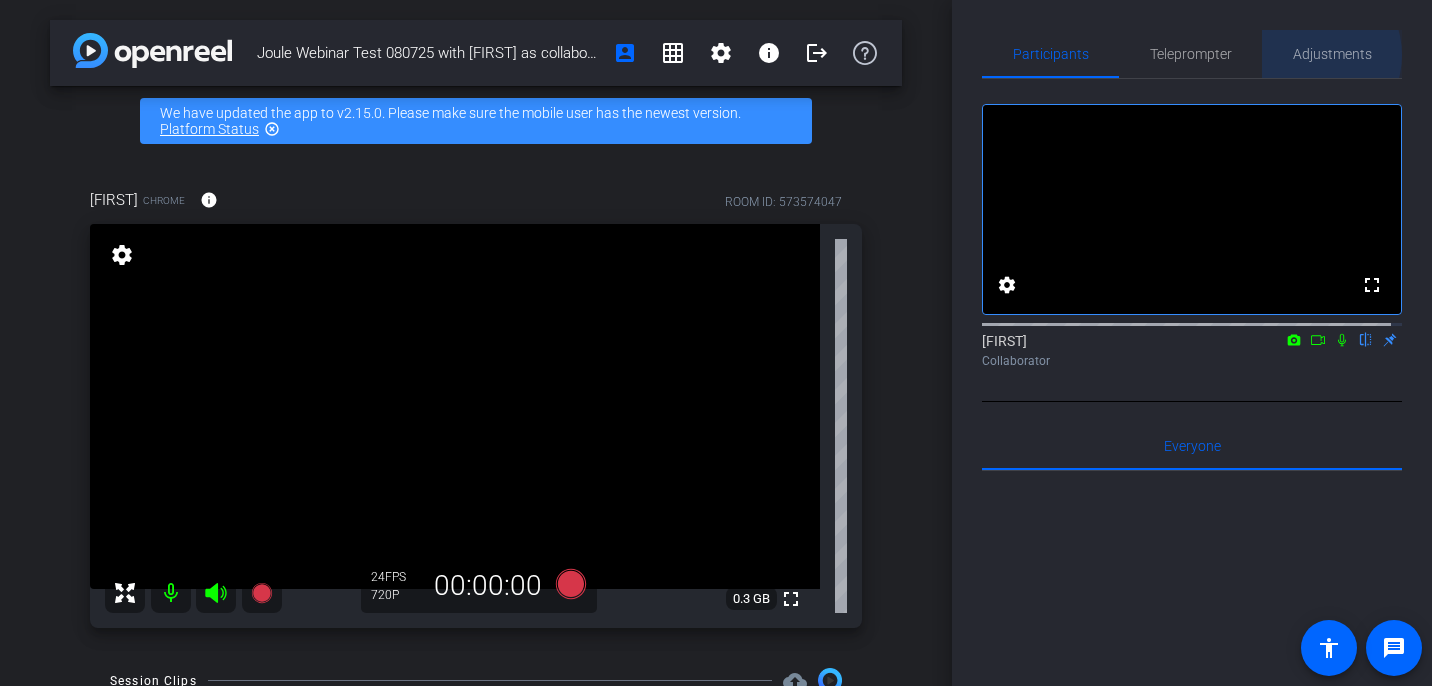 click on "Adjustments" at bounding box center [1332, 54] 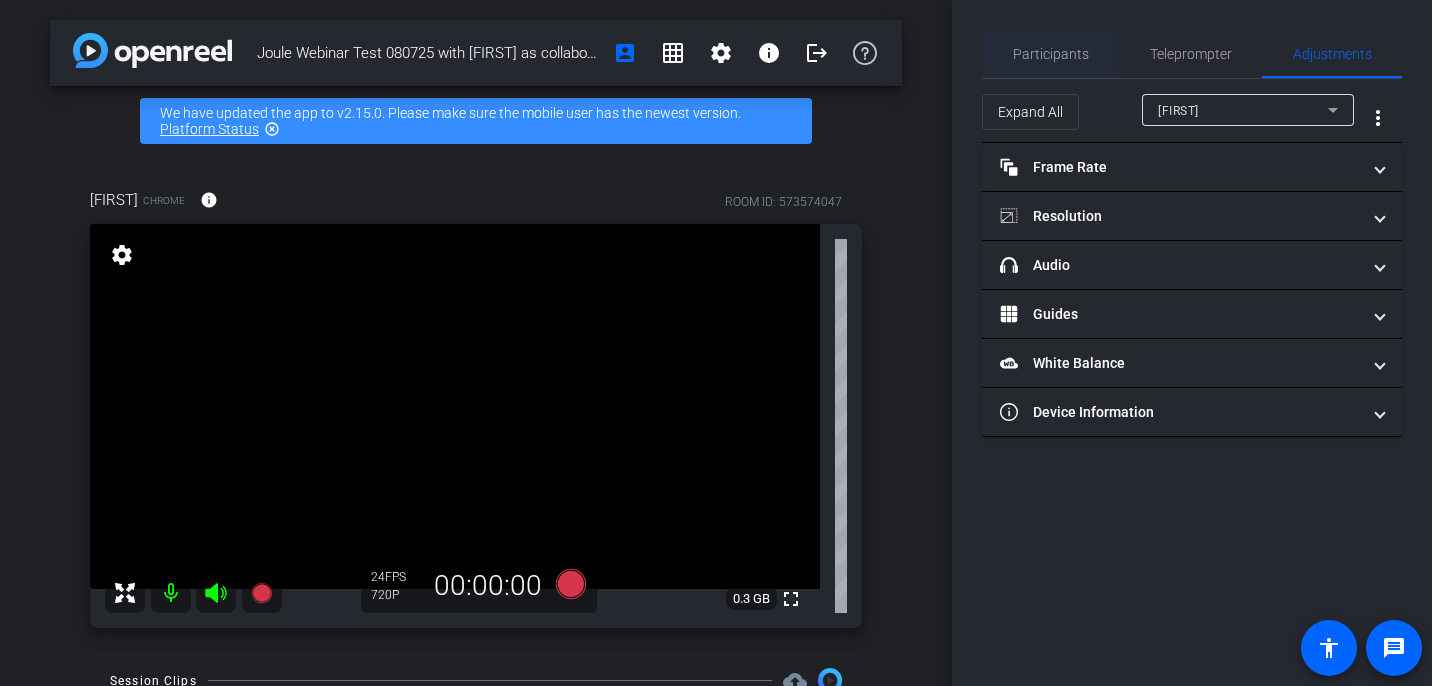 click on "Participants" at bounding box center (1051, 54) 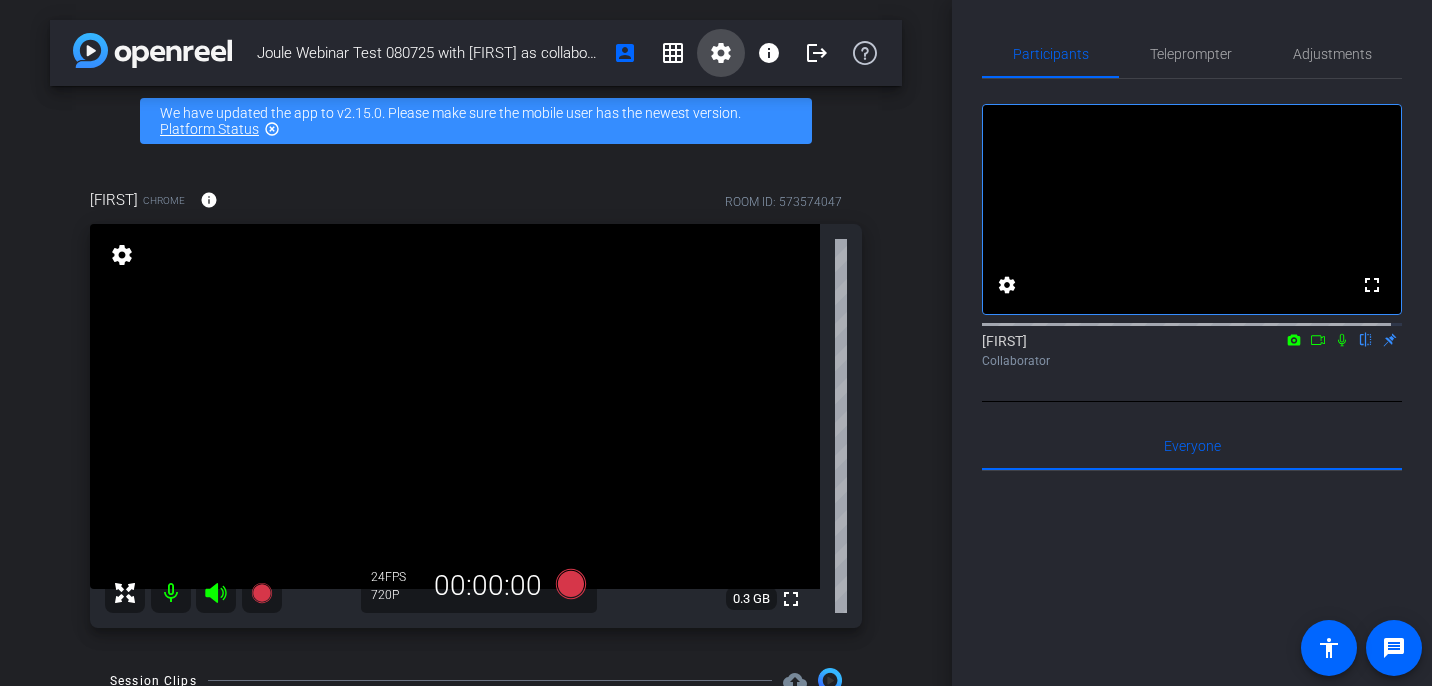 click on "settings" at bounding box center (721, 53) 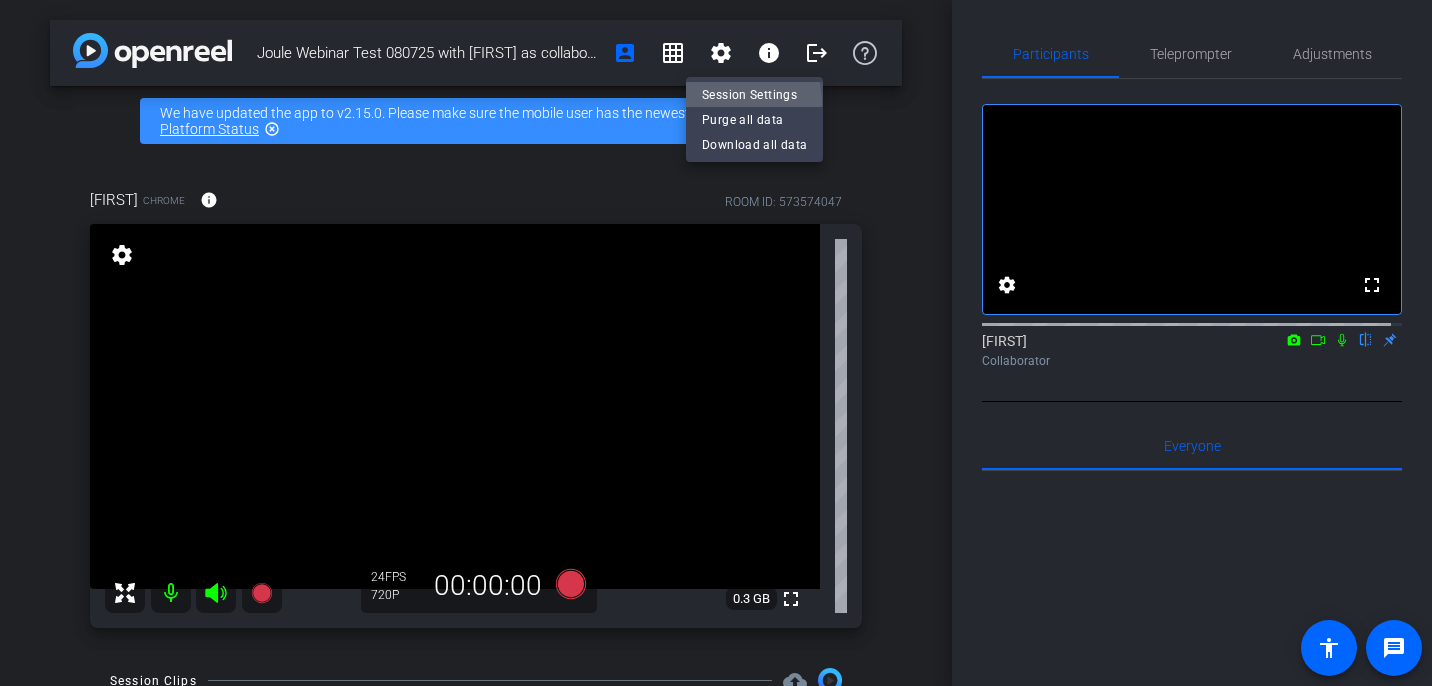 click on "Session Settings" at bounding box center [754, 95] 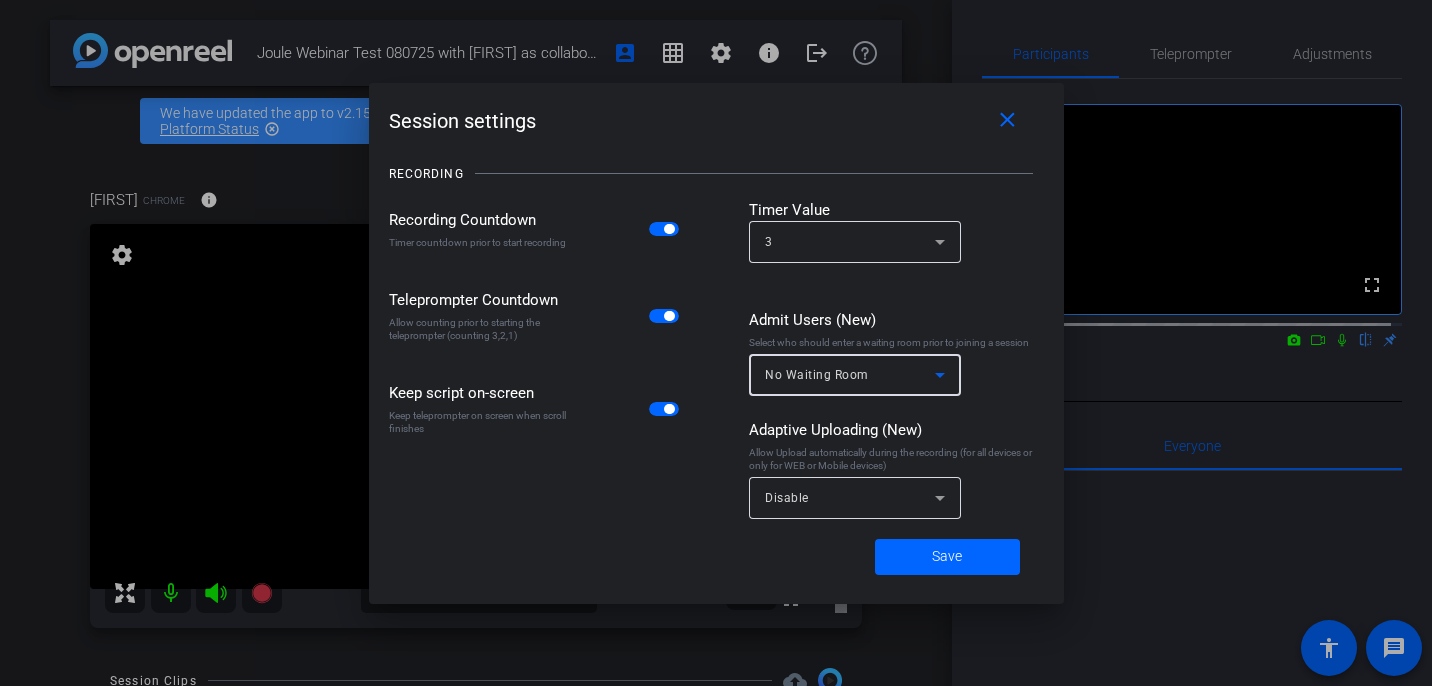 click on "No Waiting Room" at bounding box center (850, 374) 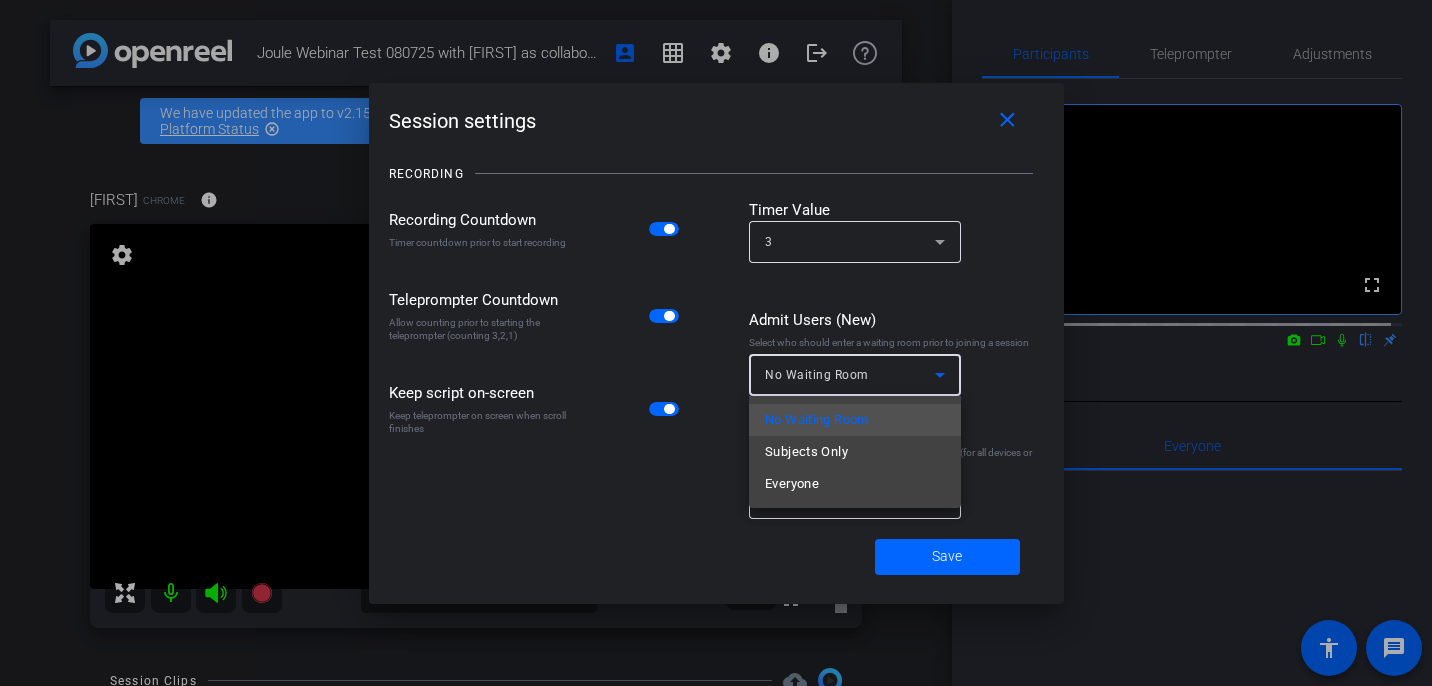 click at bounding box center [716, 343] 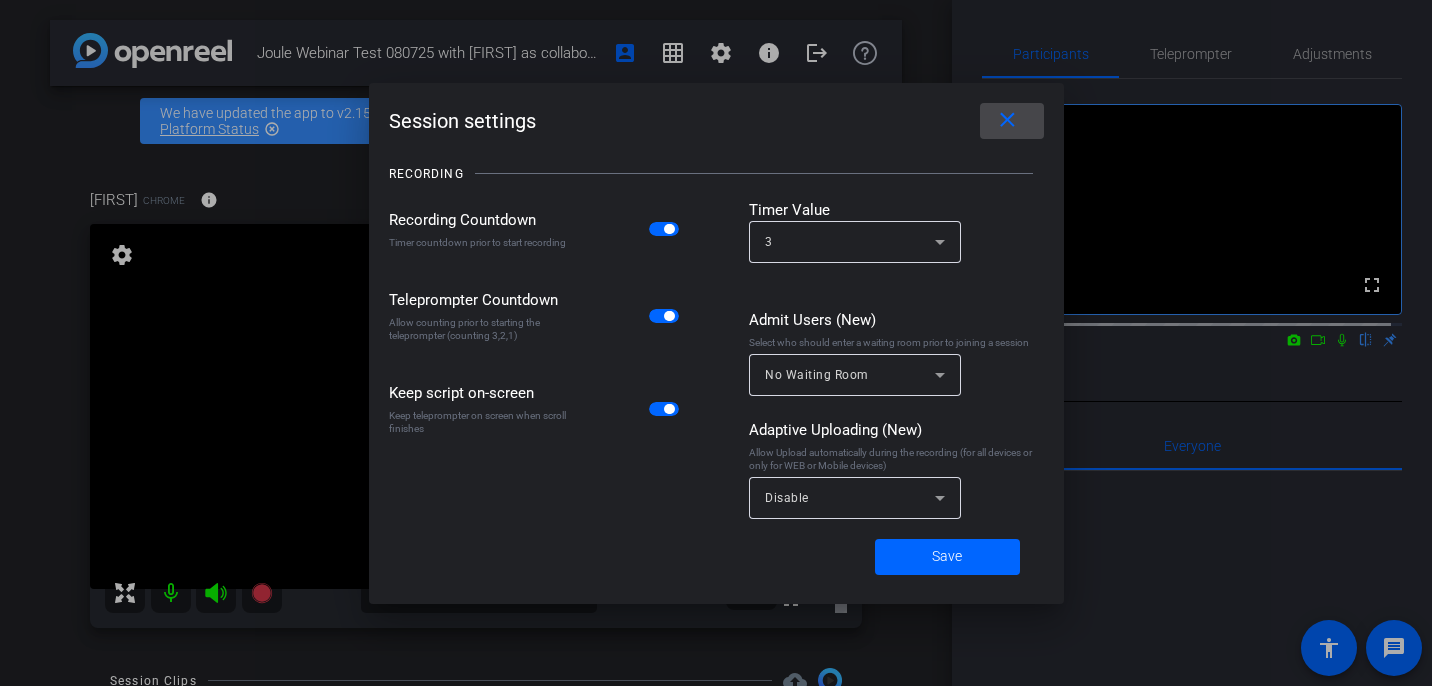 click on "close" at bounding box center (1007, 120) 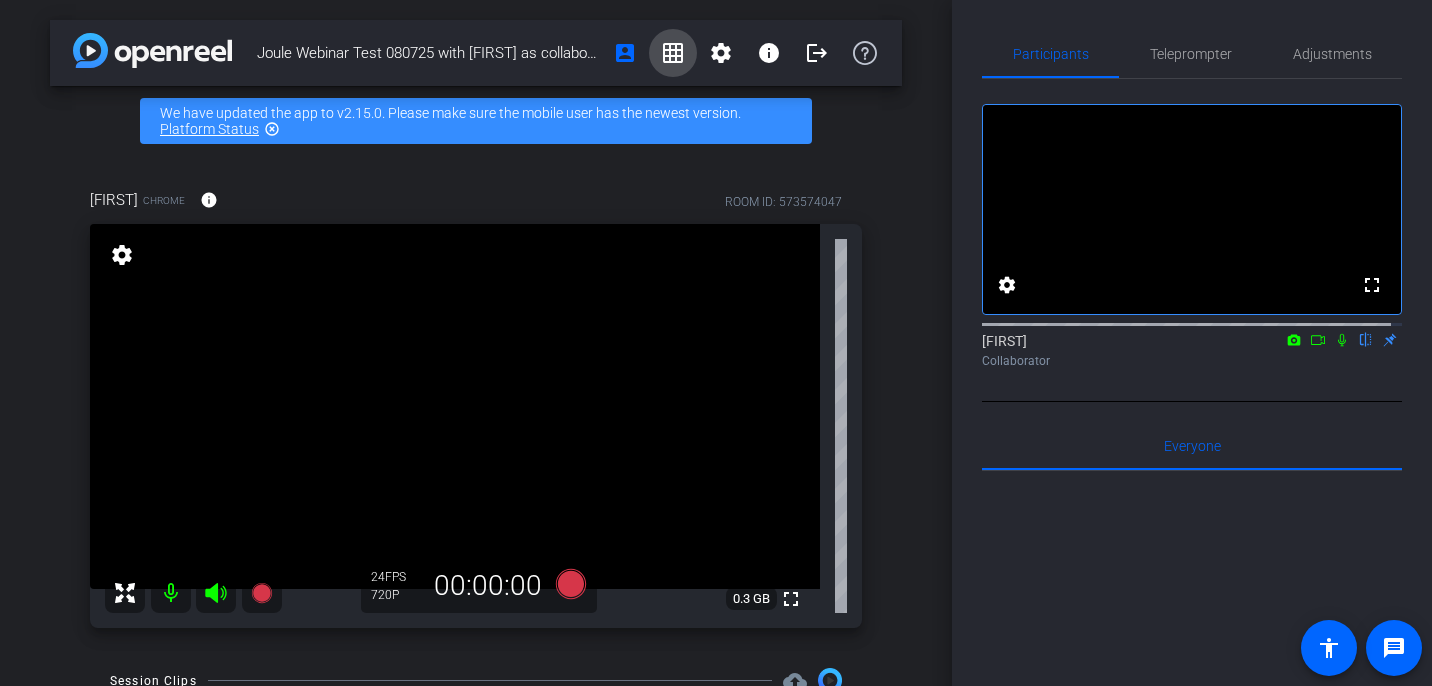 click at bounding box center (673, 53) 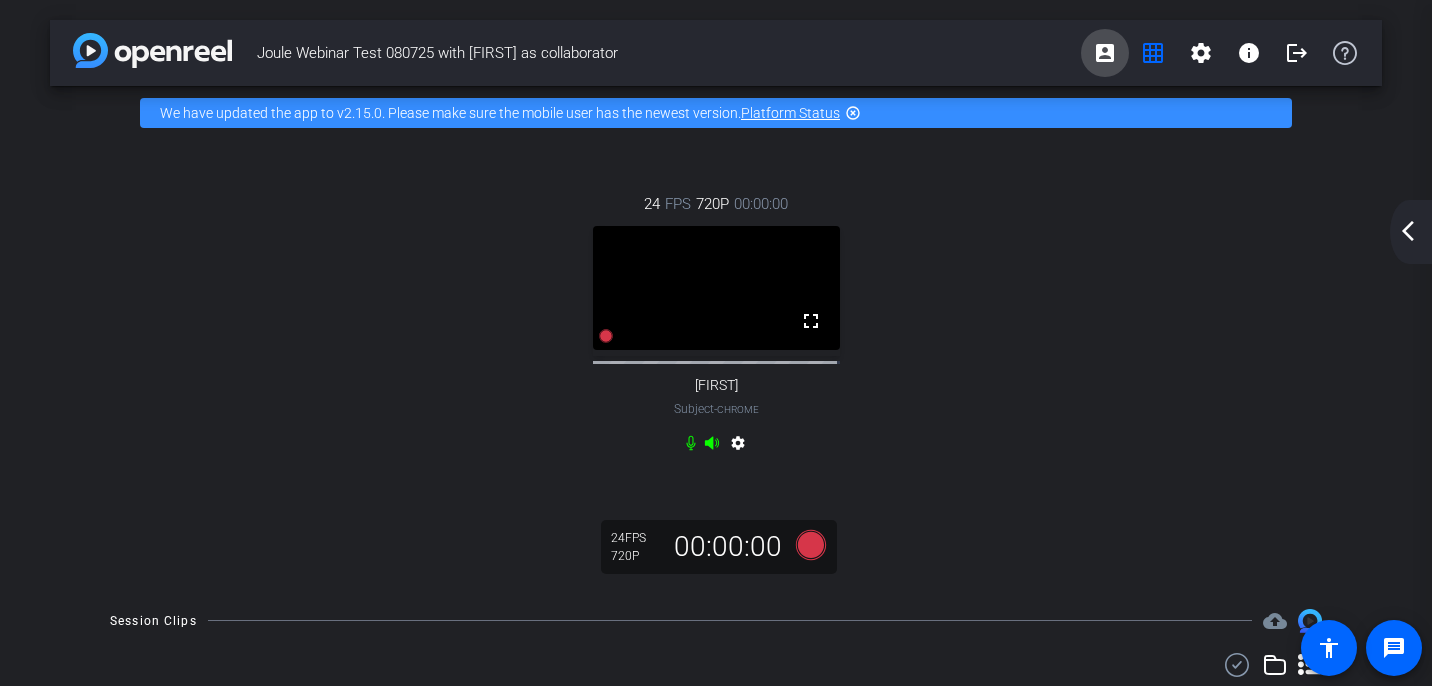 click on "account_box" at bounding box center (1105, 53) 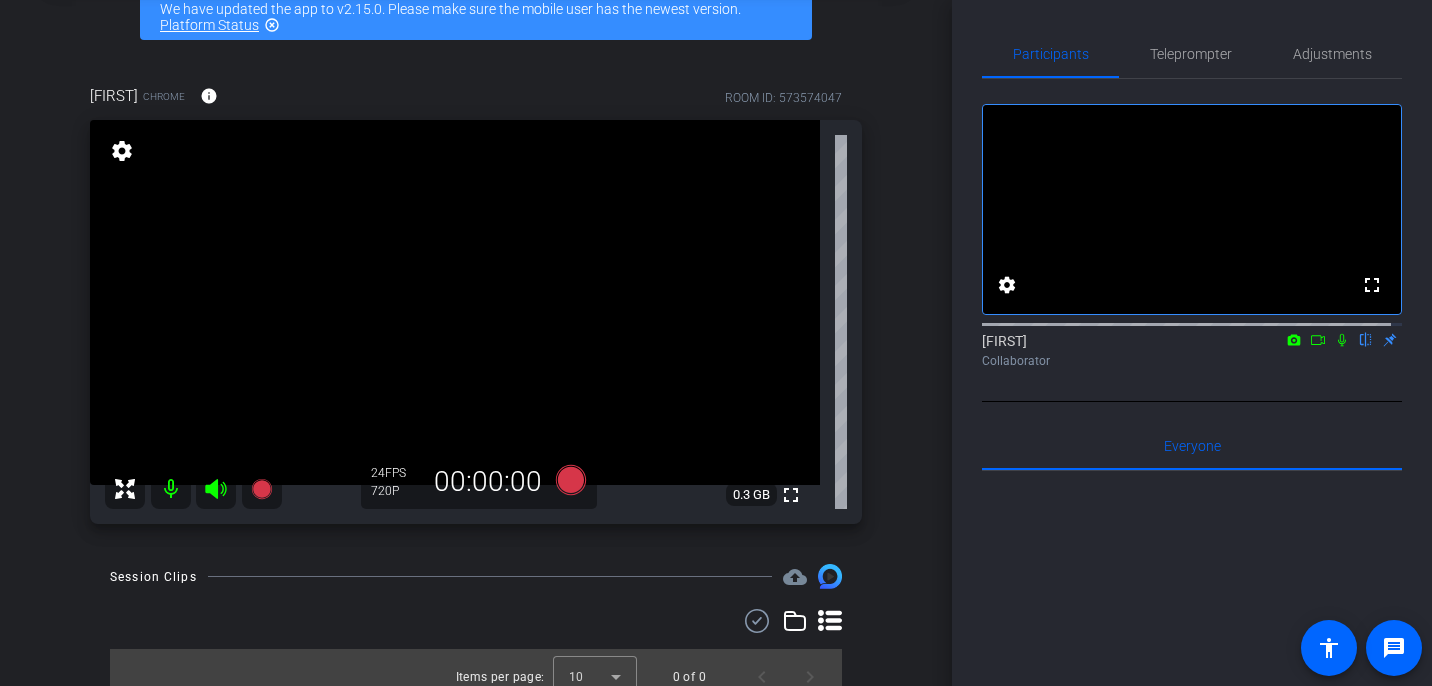 scroll, scrollTop: 123, scrollLeft: 0, axis: vertical 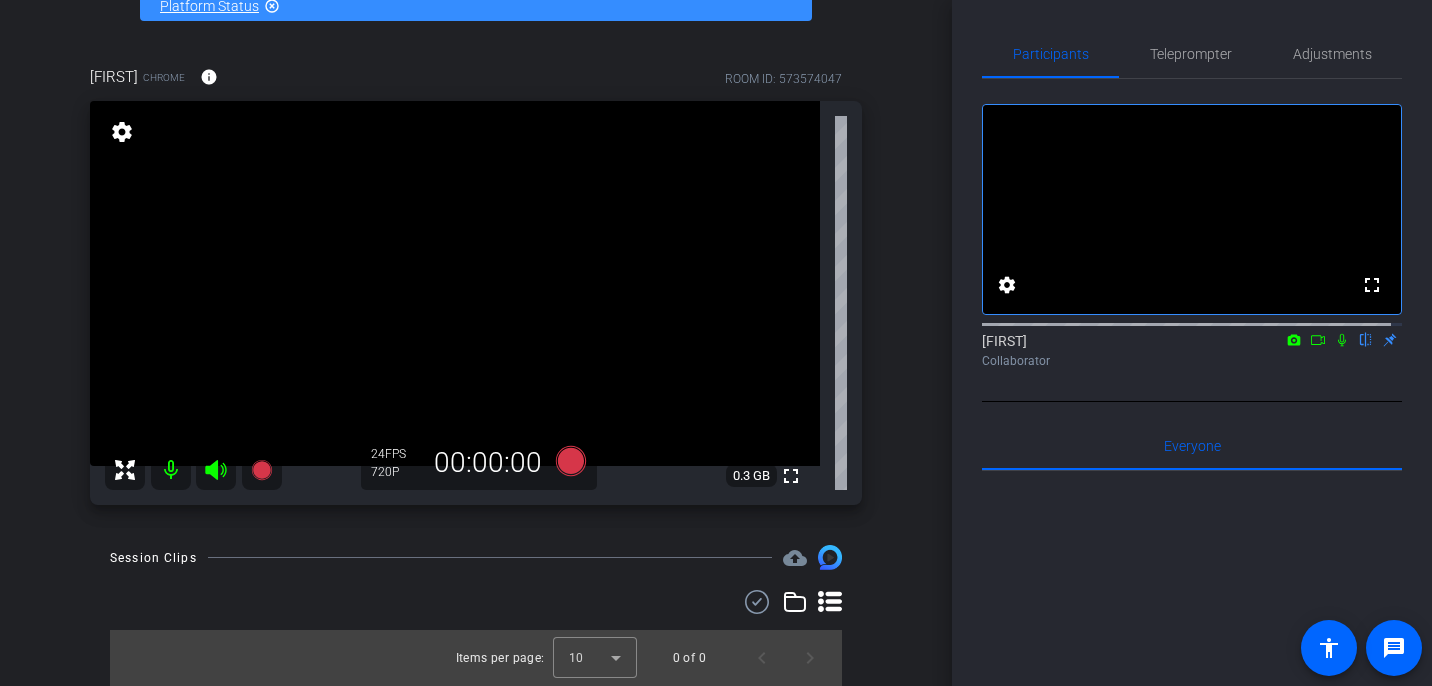 click 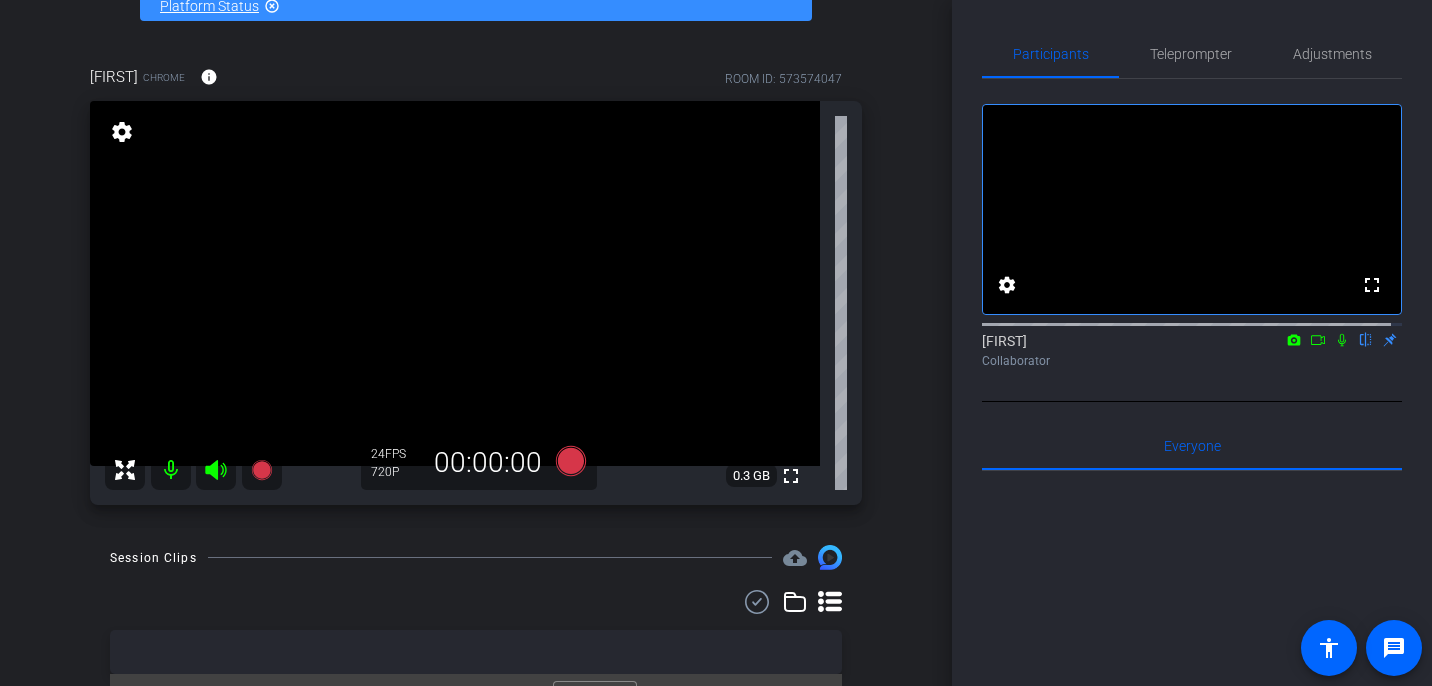 scroll, scrollTop: 167, scrollLeft: 0, axis: vertical 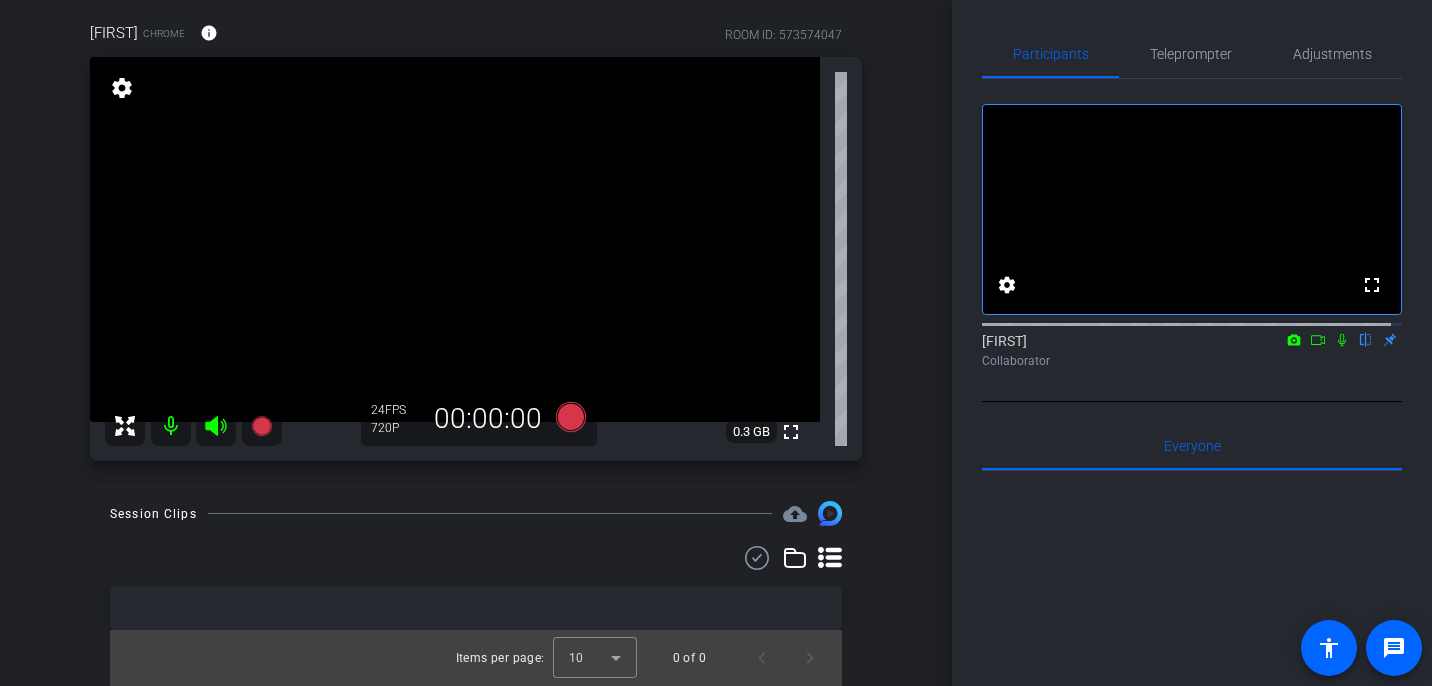 click 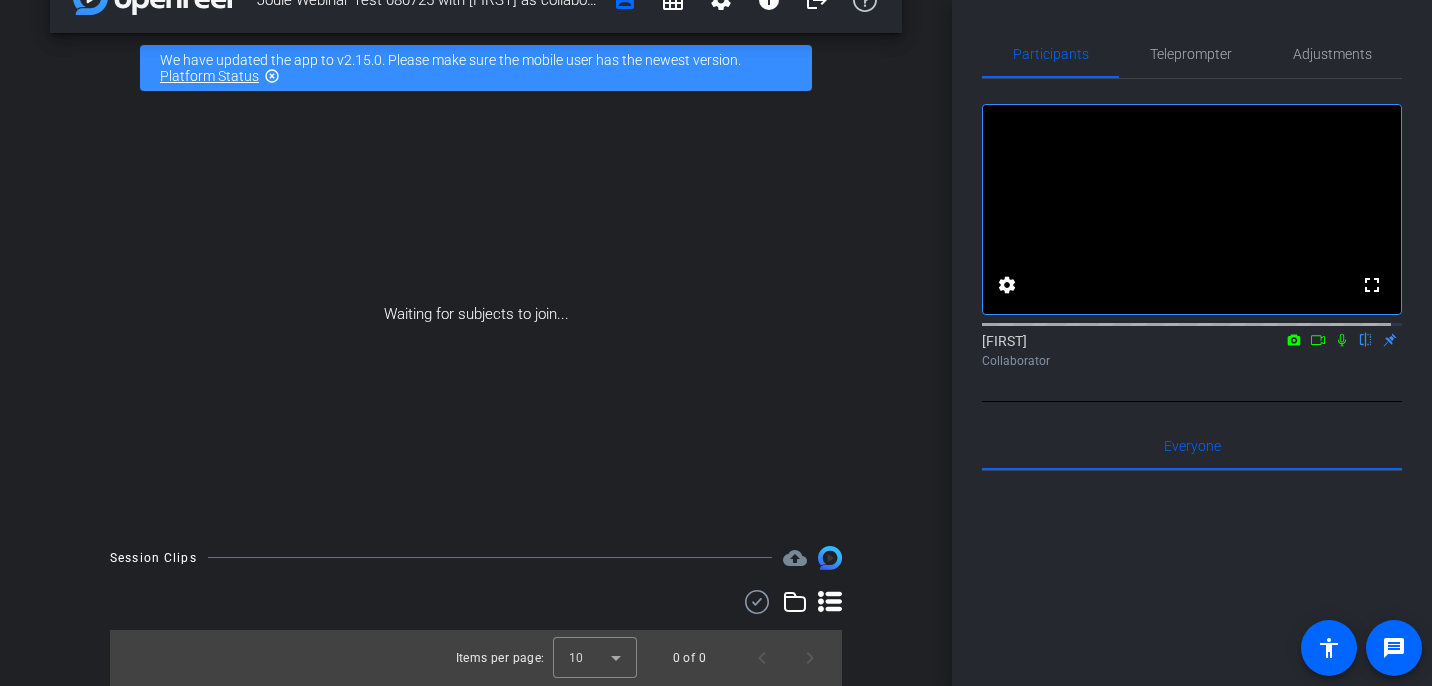 scroll, scrollTop: 0, scrollLeft: 0, axis: both 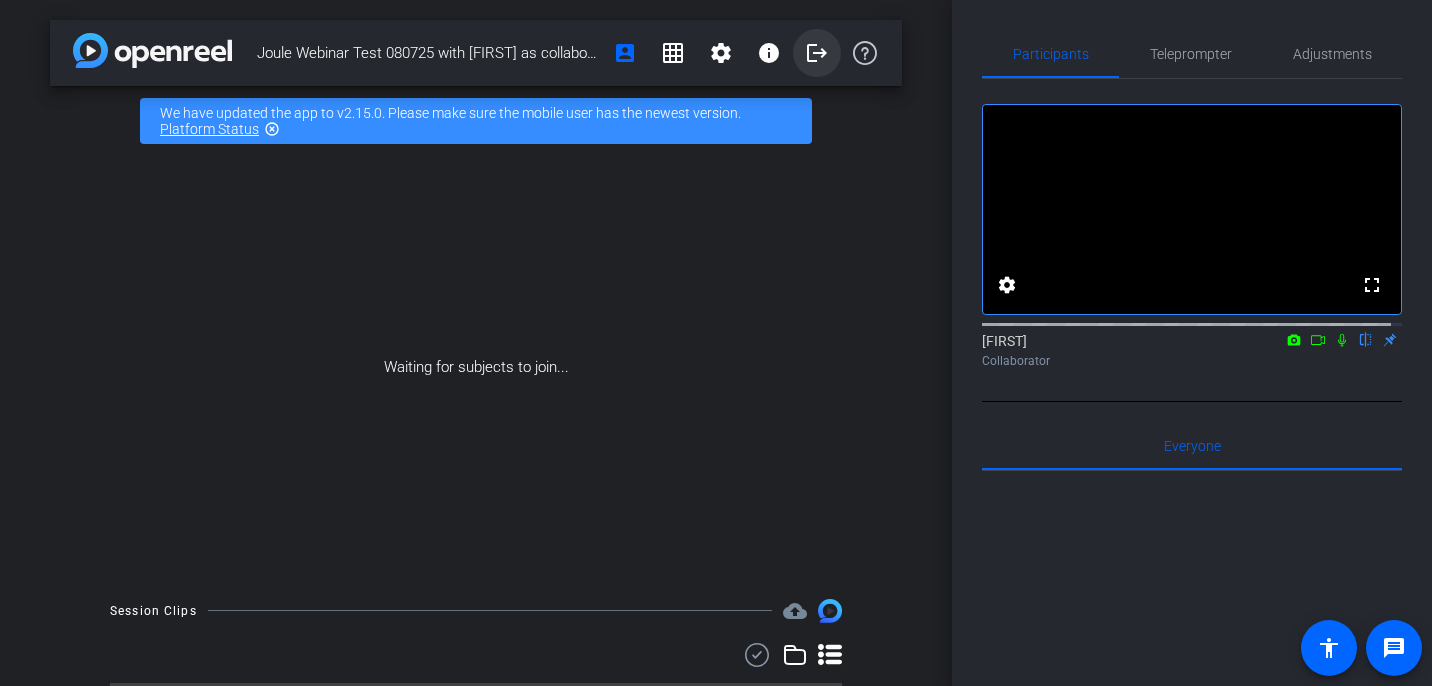 click on "logout" at bounding box center [817, 53] 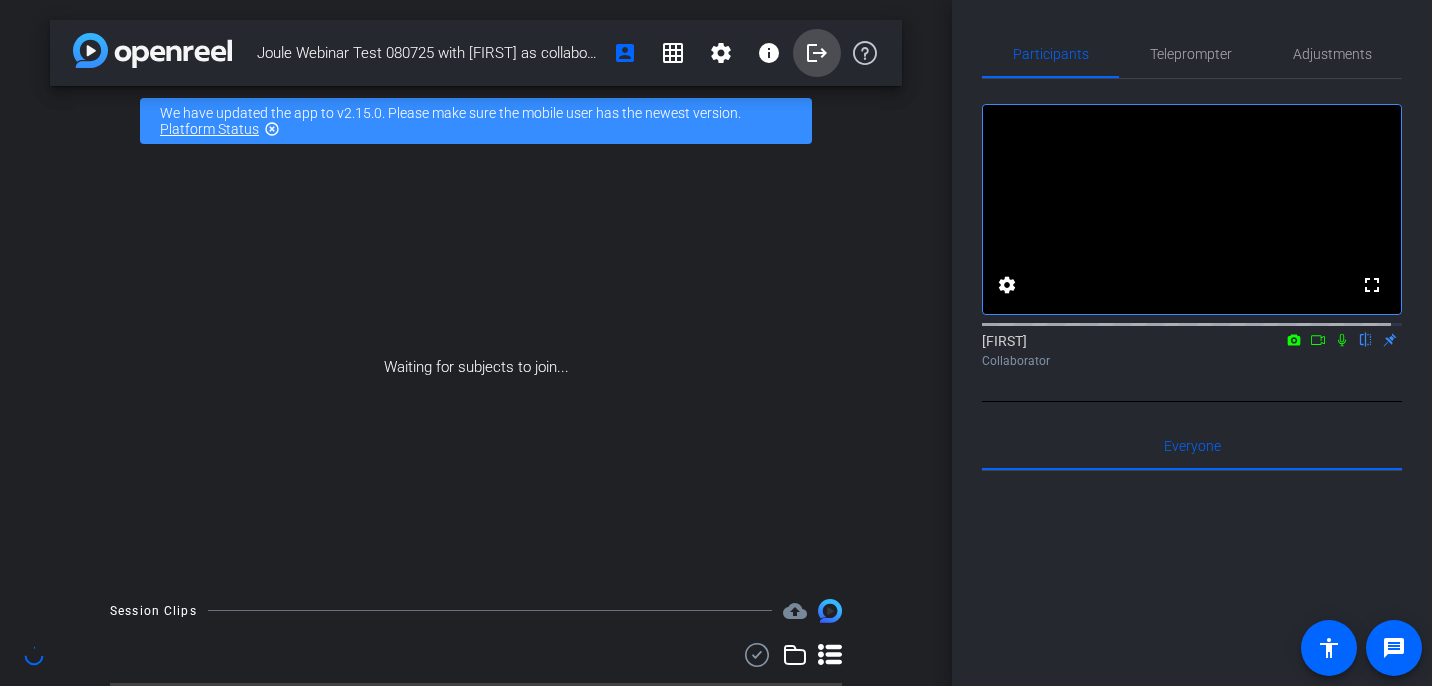click on "logout" at bounding box center [817, 53] 